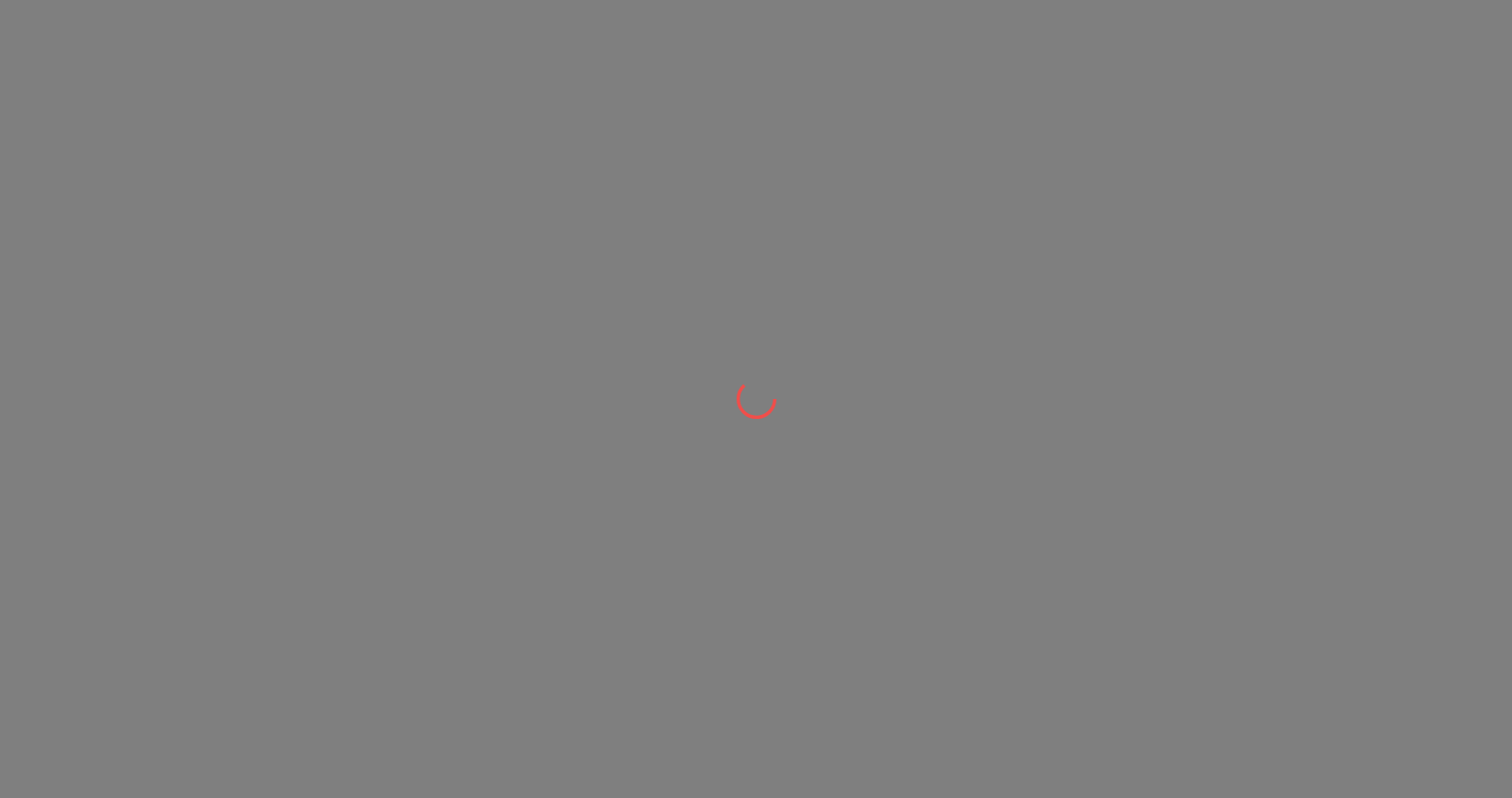 scroll, scrollTop: 0, scrollLeft: 0, axis: both 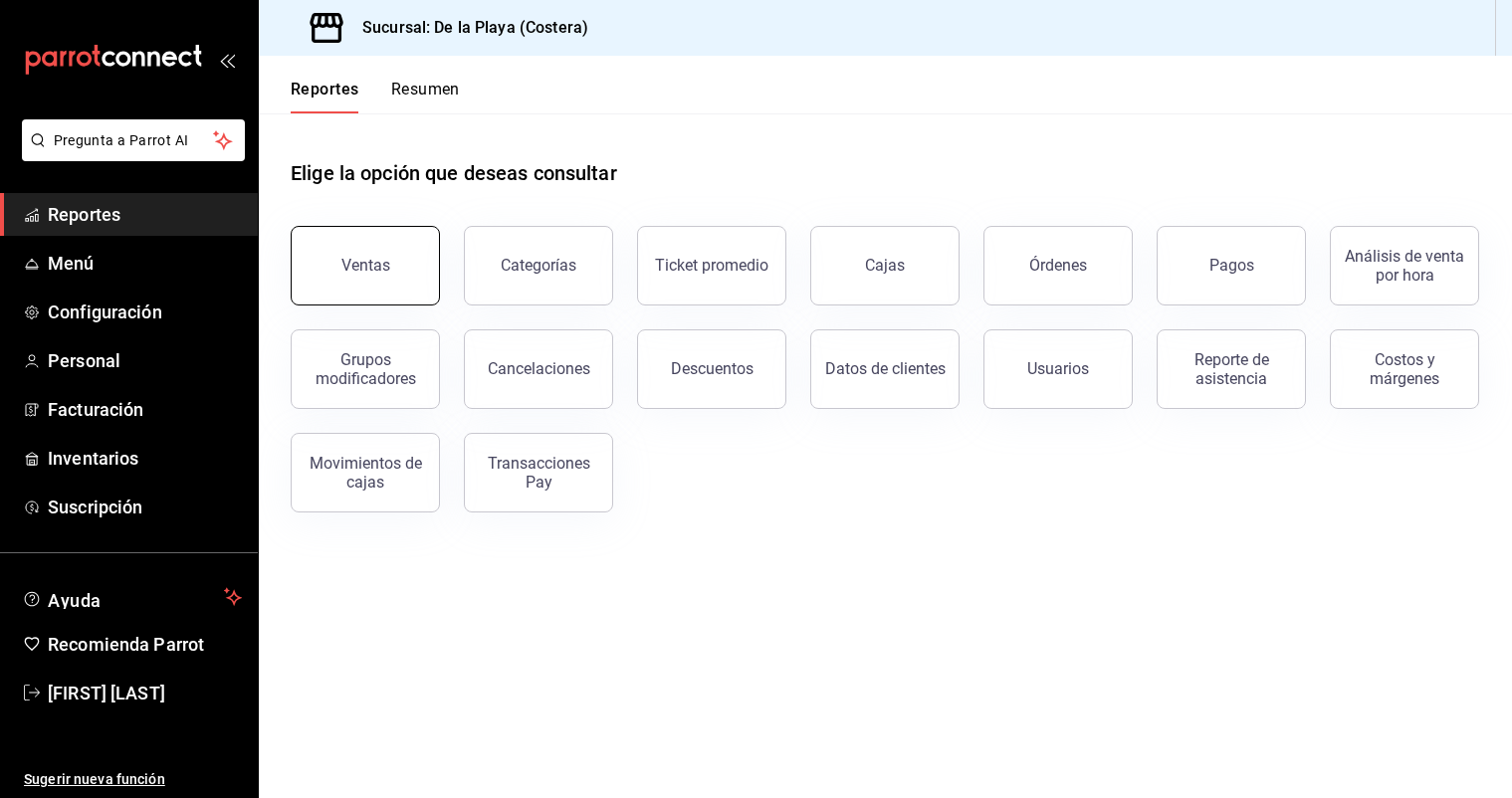 click on "Ventas" at bounding box center (365, 265) 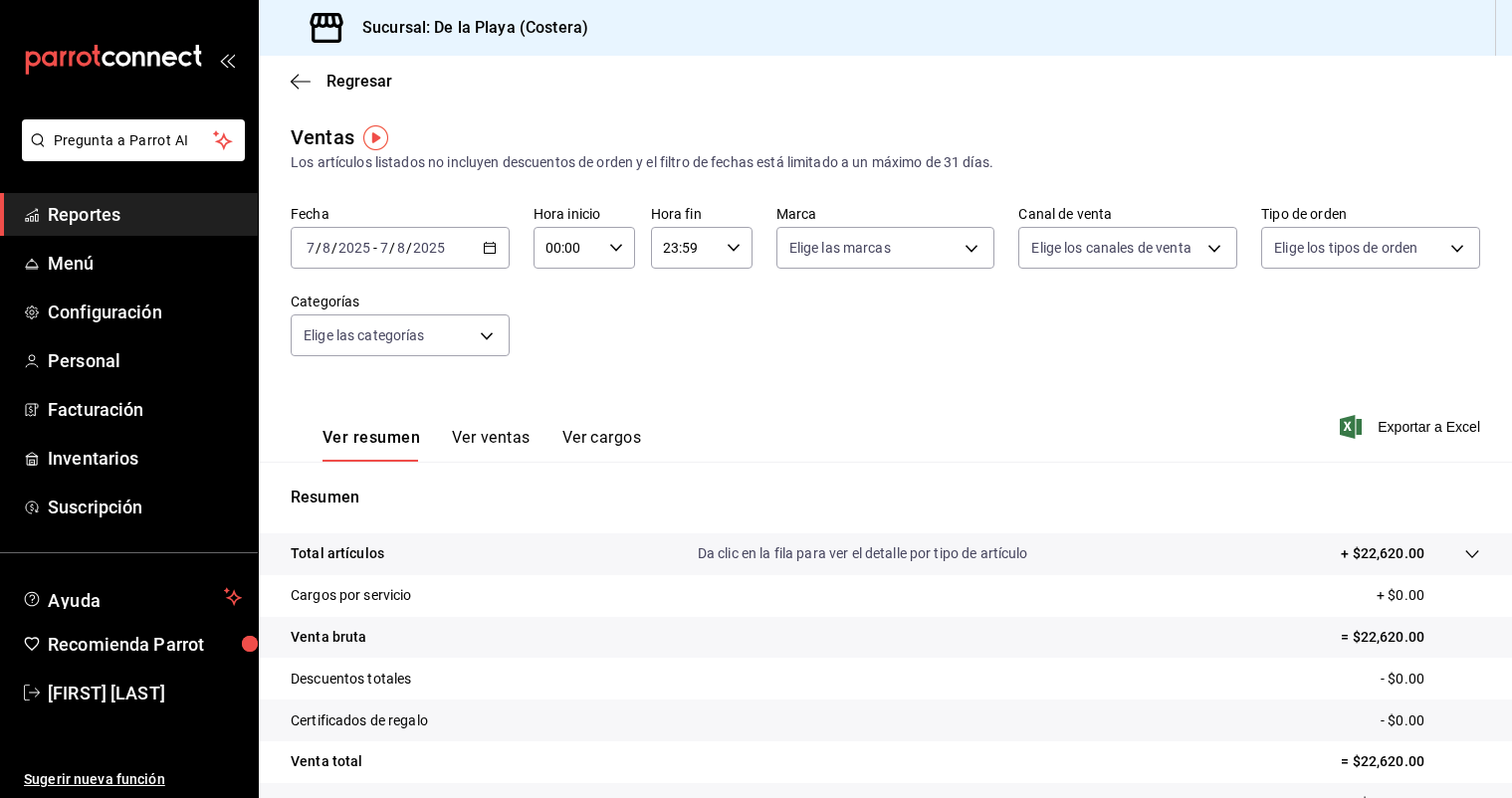 click on "2025-08-07 7 / 8 / 2025 - 2025-08-07 7 / 8 / 2025" at bounding box center (400, 248) 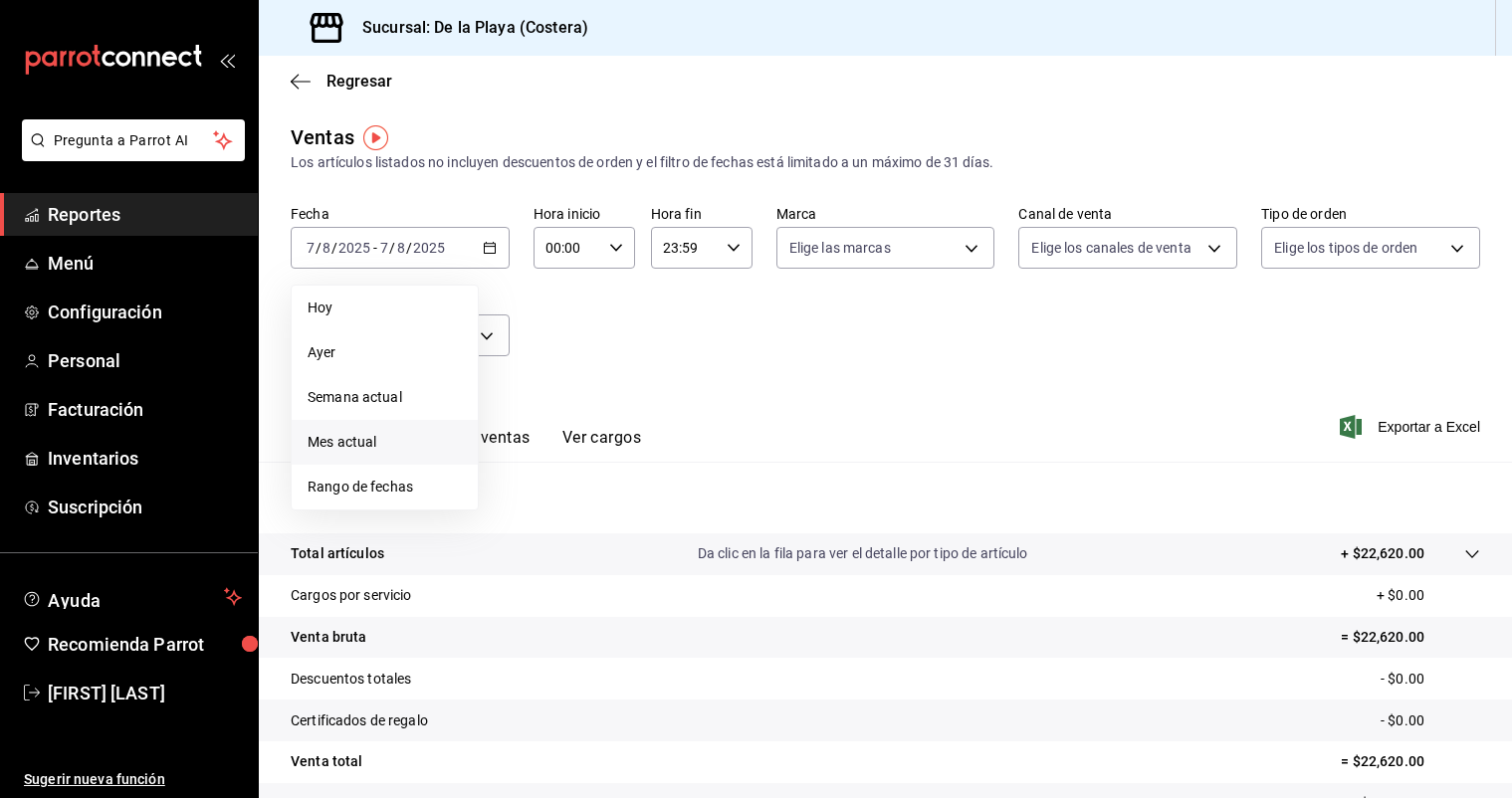 click on "Mes actual" at bounding box center [384, 442] 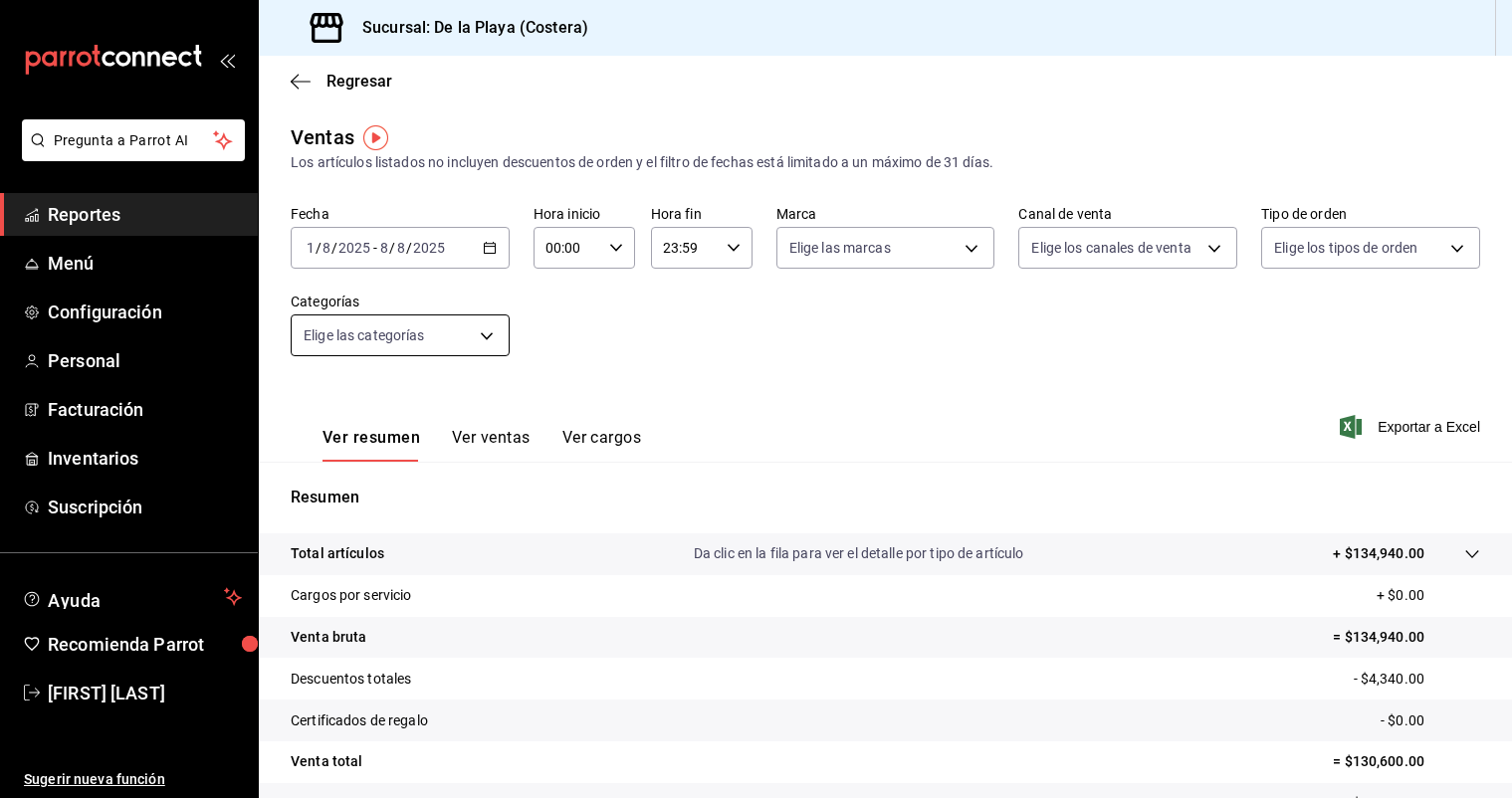 click on "Pregunta a Parrot AI Reportes   Menú   Configuración   Personal   Facturación   Inventarios   Suscripción   Ayuda Recomienda Parrot   [FIRST] [LAST]   Sugerir nueva función   Sucursal: De la Playa ([REGION]) Regresar Ventas Los artículos listados no incluyen descuentos de orden y el filtro de fechas está limitado a un máximo de 31 días. Fecha 2025-08-01 1 / 8 / 2025 - 2025-08-08 8 / 8 / 2025 Hora inicio 00:00 Hora inicio Hora fin 23:59 Hora fin Marca Elige las marcas Canal de venta Elige los canales de venta Tipo de orden Elige los tipos de orden Categorías Elige las categorías Ver resumen Ver ventas Ver cargos Exportar a Excel Resumen Total artículos Da clic en la fila para ver el detalle por tipo de artículo + $134,940.00 Cargos por servicio + $0.00 Venta bruta = $134,940.00 Descuentos totales - $4,340.00 Certificados de regalo - $0.00 Venta total = $130,600.00 Impuestos - $18,013.79 Venta neta = $112,586.21 Pregunta a Parrot AI Reportes   Menú   Configuración   Personal   Facturación" at bounding box center (756, 399) 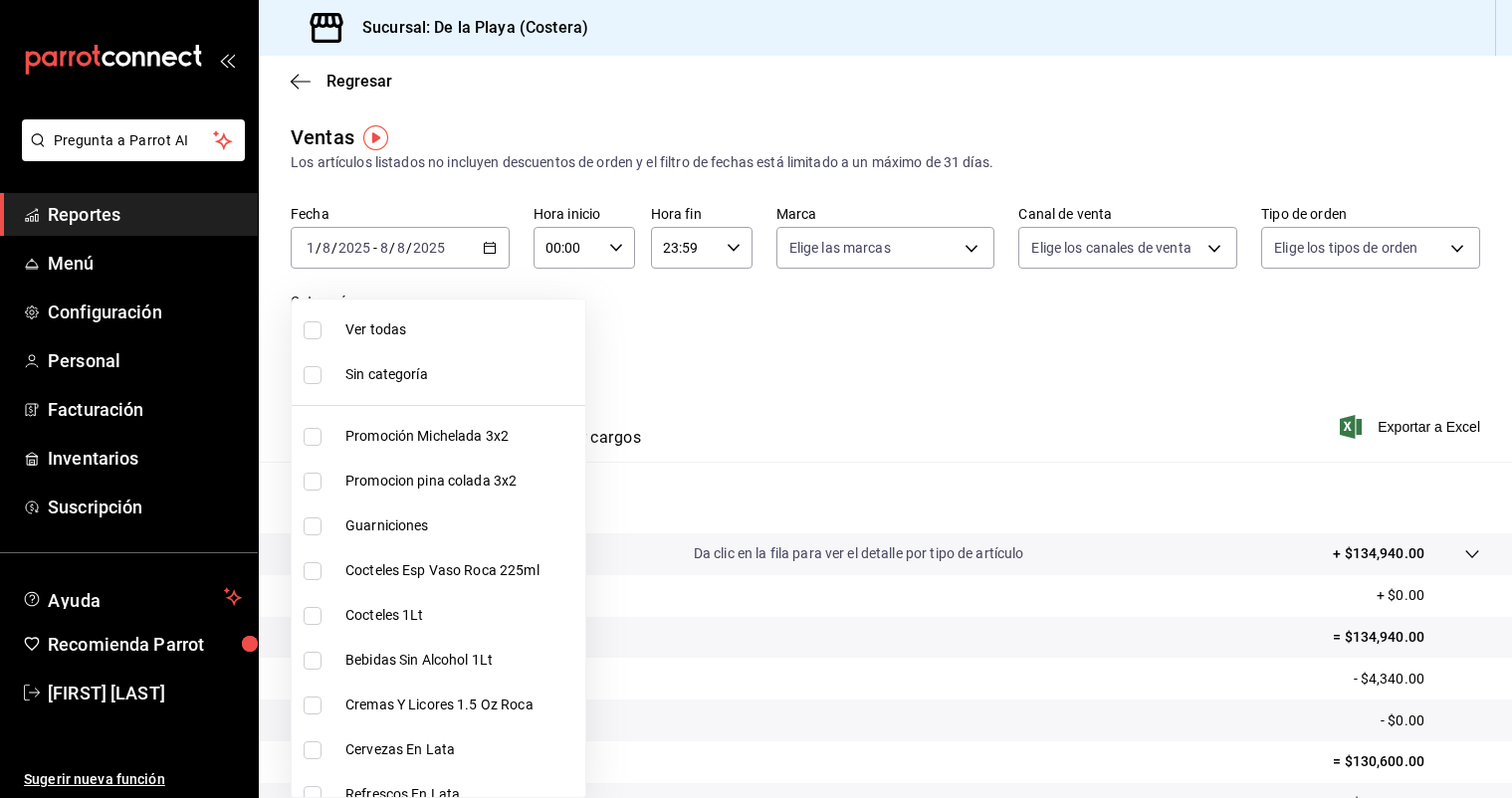 click at bounding box center (313, 330) 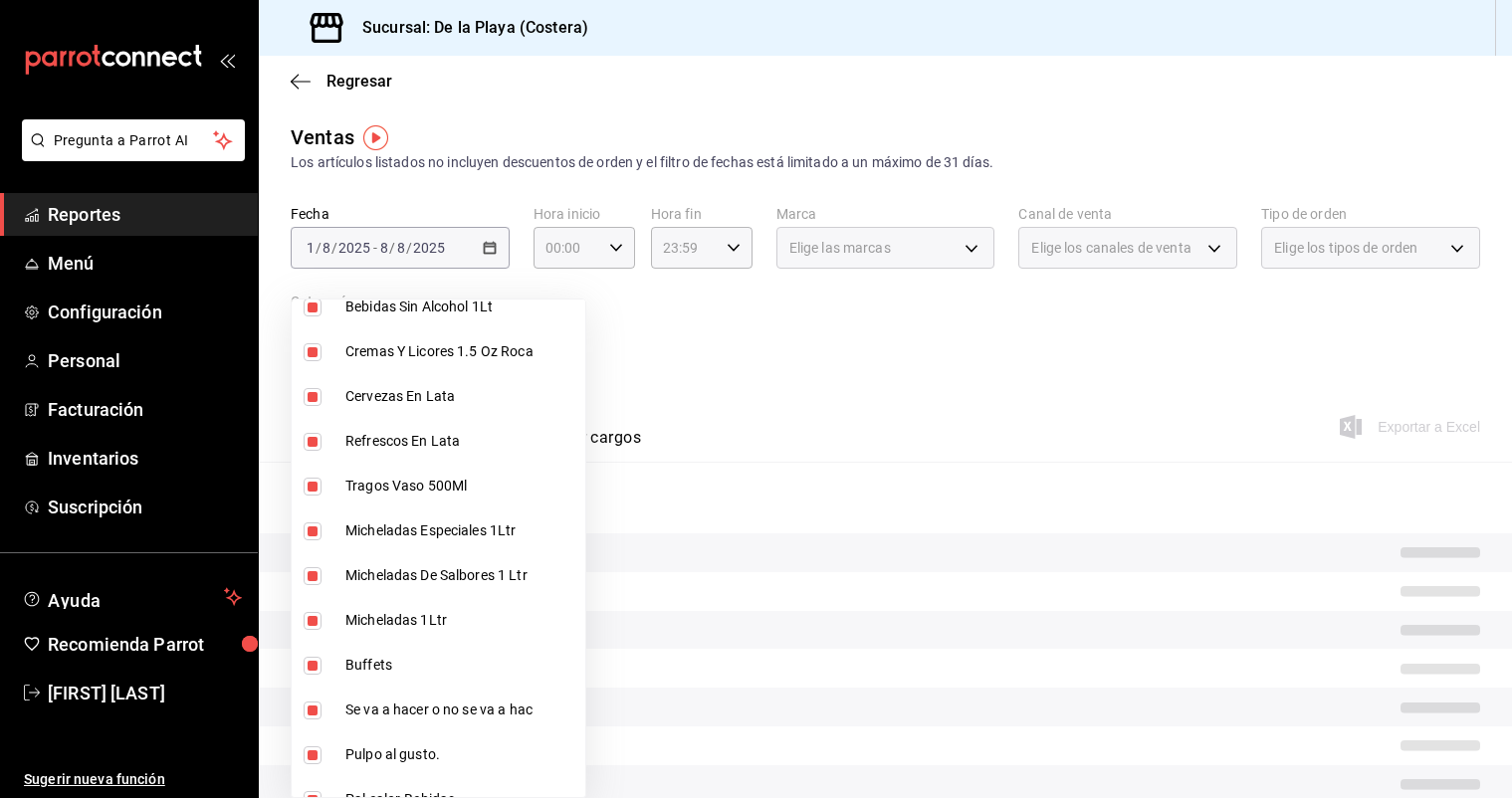 scroll, scrollTop: 517, scrollLeft: 0, axis: vertical 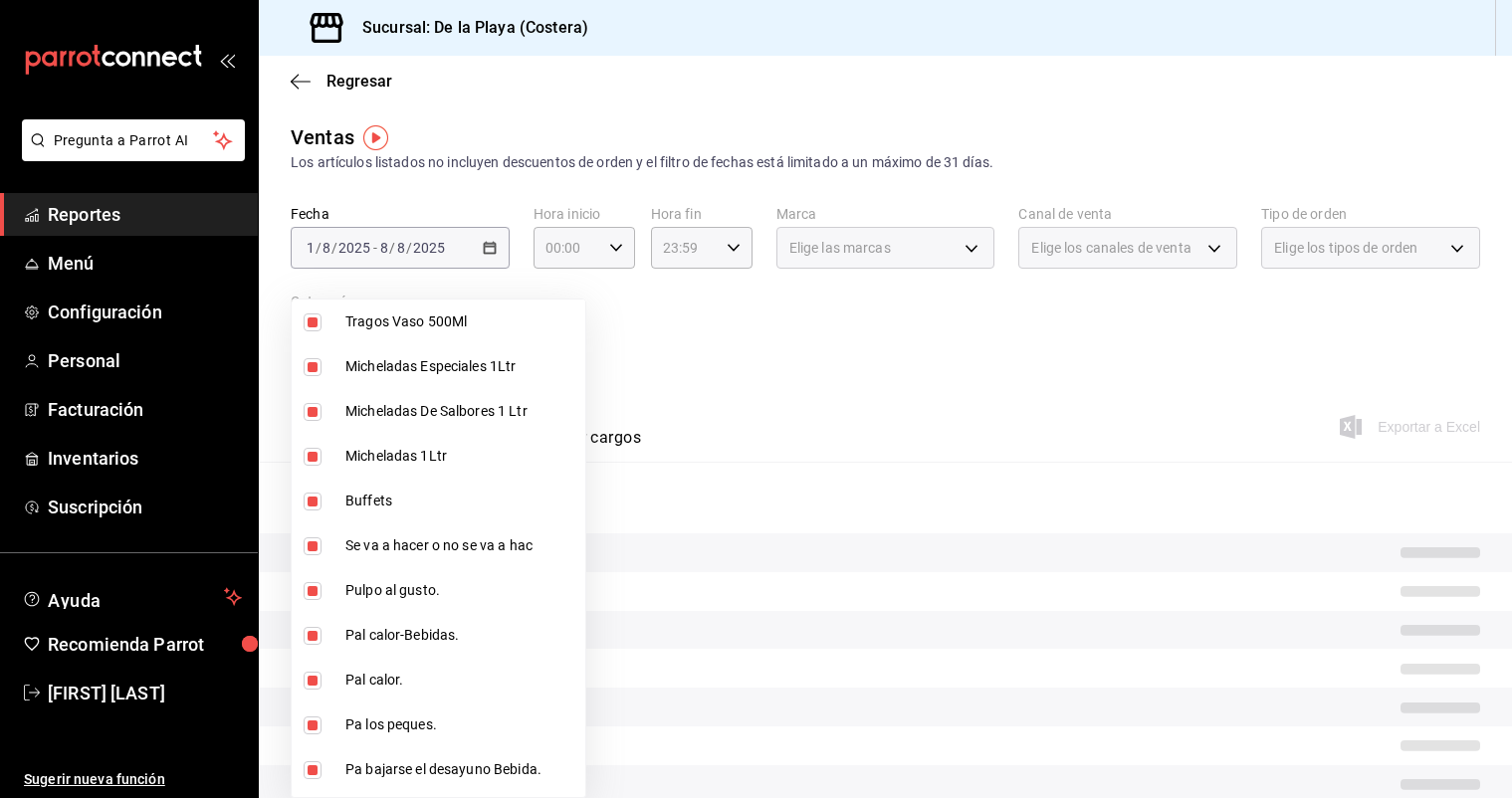 click at bounding box center (313, 501) 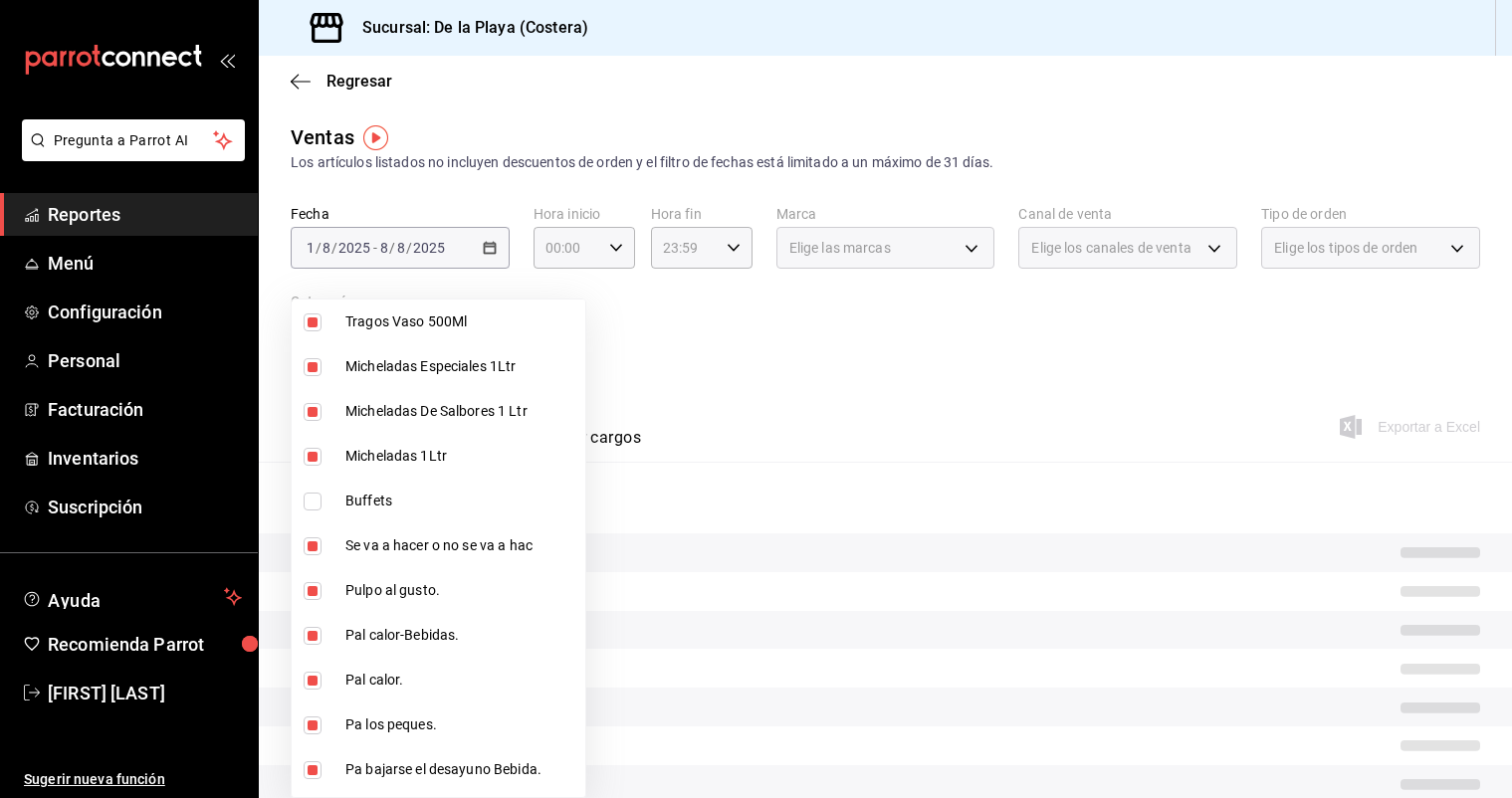 type on "f9973abf-4d50-430f-a3a0-1be1e9b440c3,4500806b-e482-404f-ace7-b7714d25f1ae,b7f0a2f8-73a7-493e-bd9f-aae48daa7334,7e7b79c3-7a3a-4d02-bd2a-fda91b88f102,5d8d50a4-5aef-4640-8824-4366797422d9,ad6ee1d9-30b9-4f7f-a595-5b81b41a4826,bd823bea-44a0-4702-b161-baea2a5d7c25,fd601c51-c5dc-4d07-957e-8125ebded89b,4af8406c-7e7c-455a-b571-586e854084e6,ecdbe8f6-90d0-4d88-a52d-28ba7ff2eb2f,6133c627-3a08-453c-85c9-4e038f0ed49a,2582bbc5-7a16-45c8-a3aa-712c12220ebc,68b91838-b039-451c-a11a-a3696c2c2e8f,5272fed6-c15e-4e30-9d60-a3cf52010be0,eba2e5f3-6712-4eff-ae6b-bbccb3b92d8a,7728c7b5-6926-436c-924f-5ad446e34988,4694acb4-b7f7-4cb3-9abb-2497aa4a77c8,8cfada4e-b49a-43bb-8211-08096914e3e5,b2aa559e-95db-4ba9-a12b-4454d71e049e,b8d70b1f-720c-437c-b16a-19c116f034f1,c33a5930-795a-4abb-910e-fdd68106e061,3fd29e3b-5d3d-4a8b-afce-4a9d2bc6992c,5e90244f-3f9e-4522-82da-e0f9b2d944f2,d1bd5630-1831-494b-a920-6a53a2de3c8c,bde3da08-f25e-4047-aaa1-9e6a9397ea90,f9e531e8-941e-4607-a3ed-b6afc2299ce9,10304cd0-e203-44e5-9de2-03a530f189f1,e203bae6-85b6-4595-84f..." 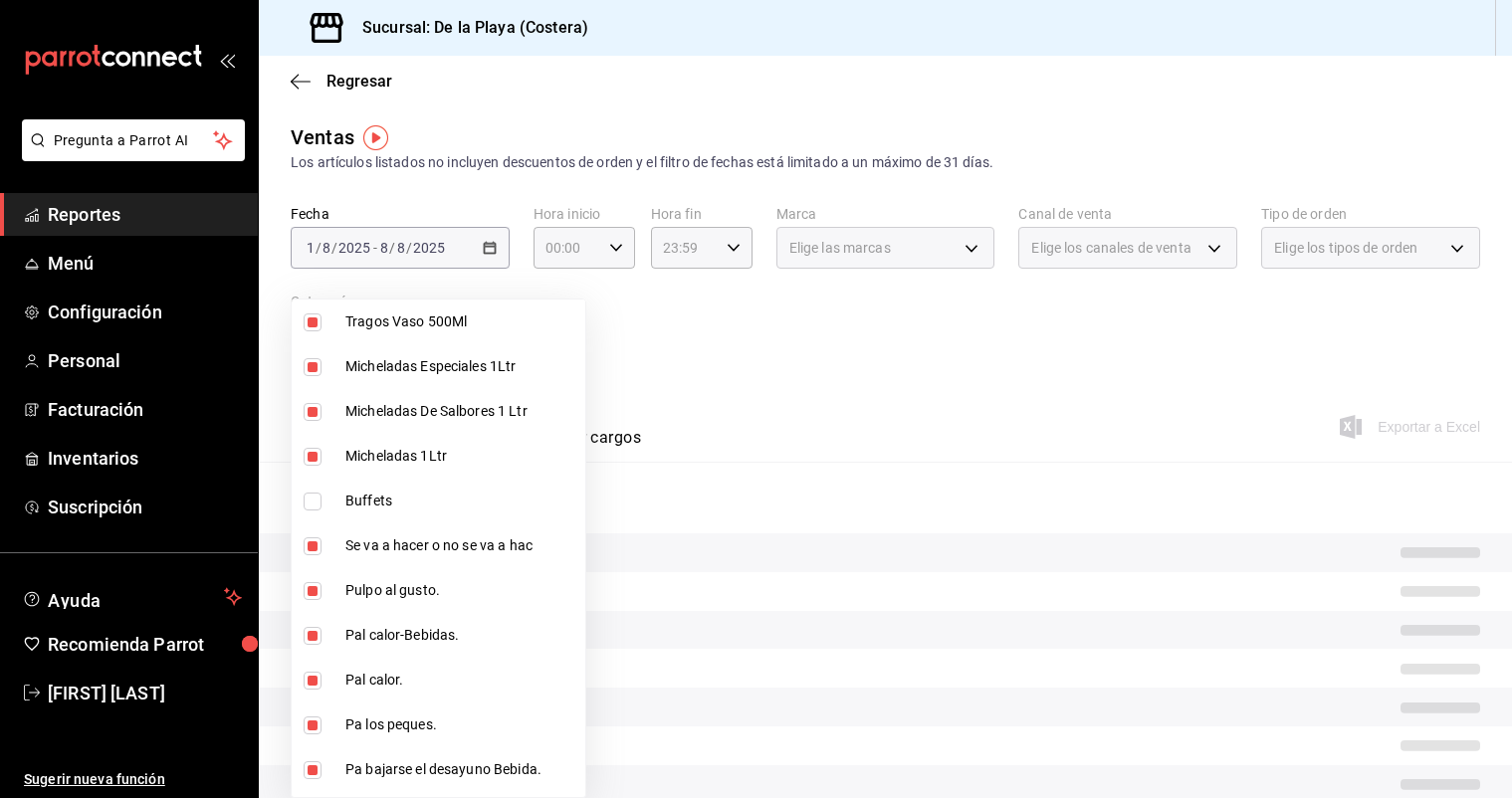 checkbox on "false" 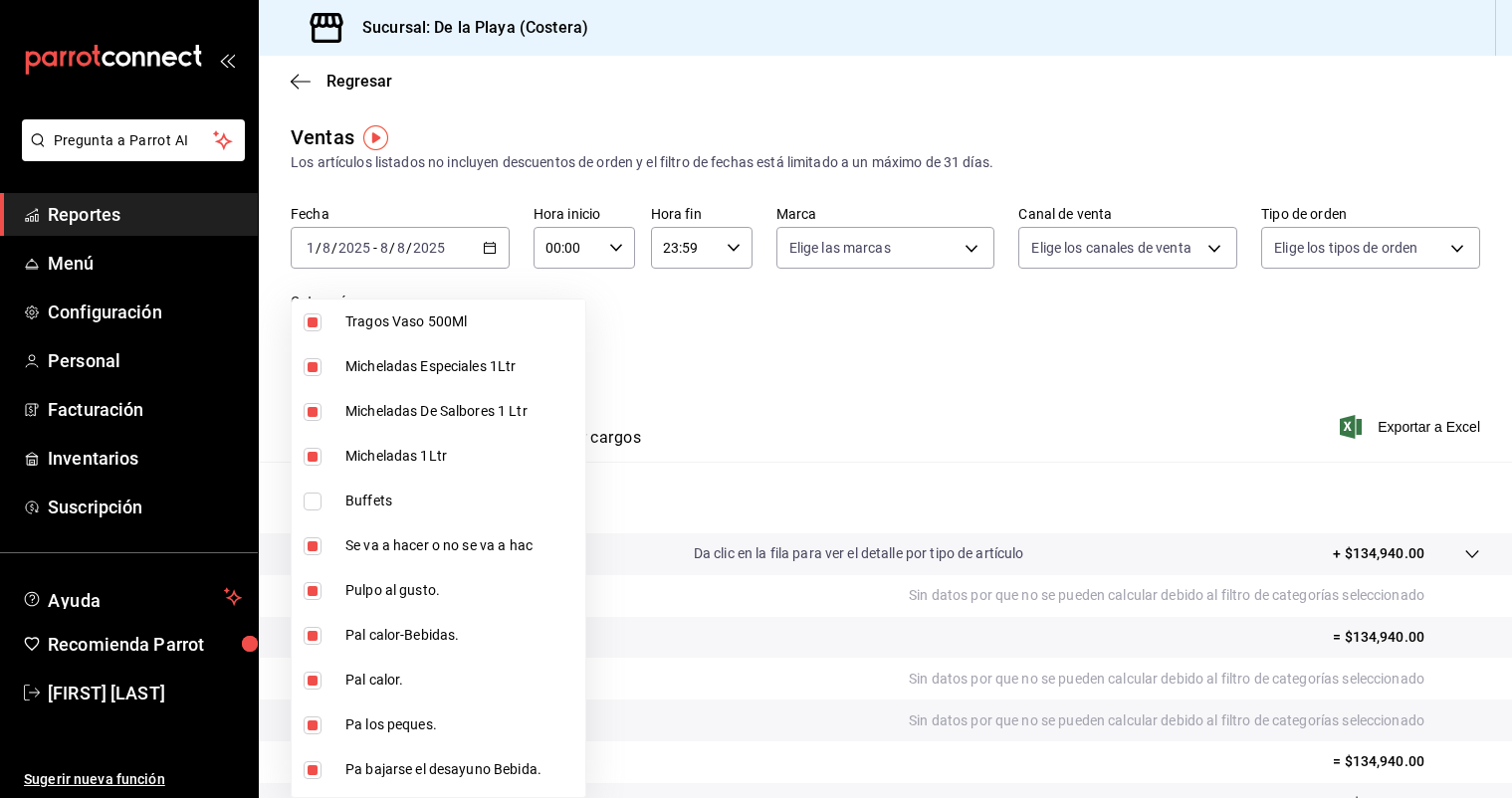 click at bounding box center [313, 501] 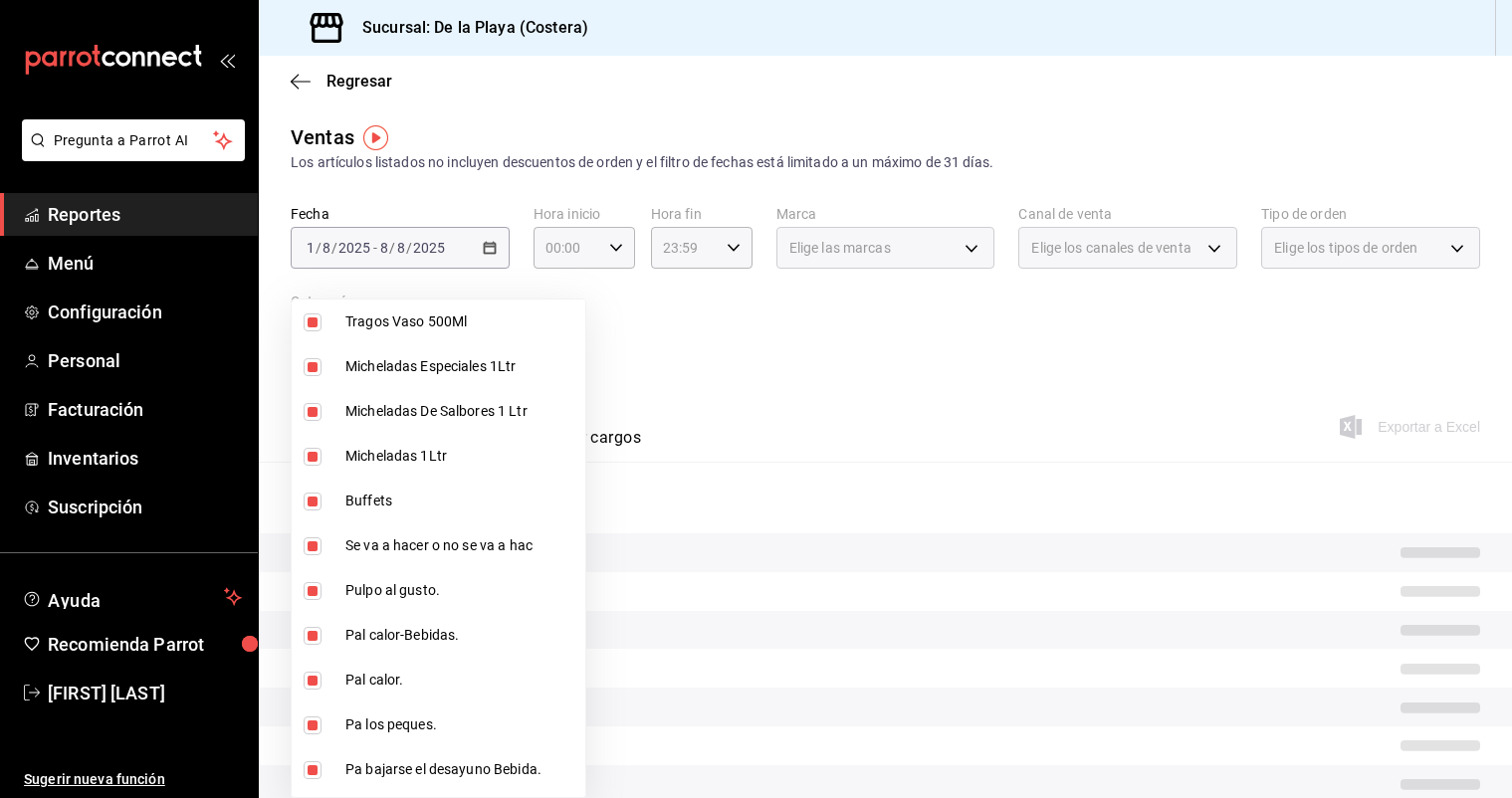 click at bounding box center (313, 501) 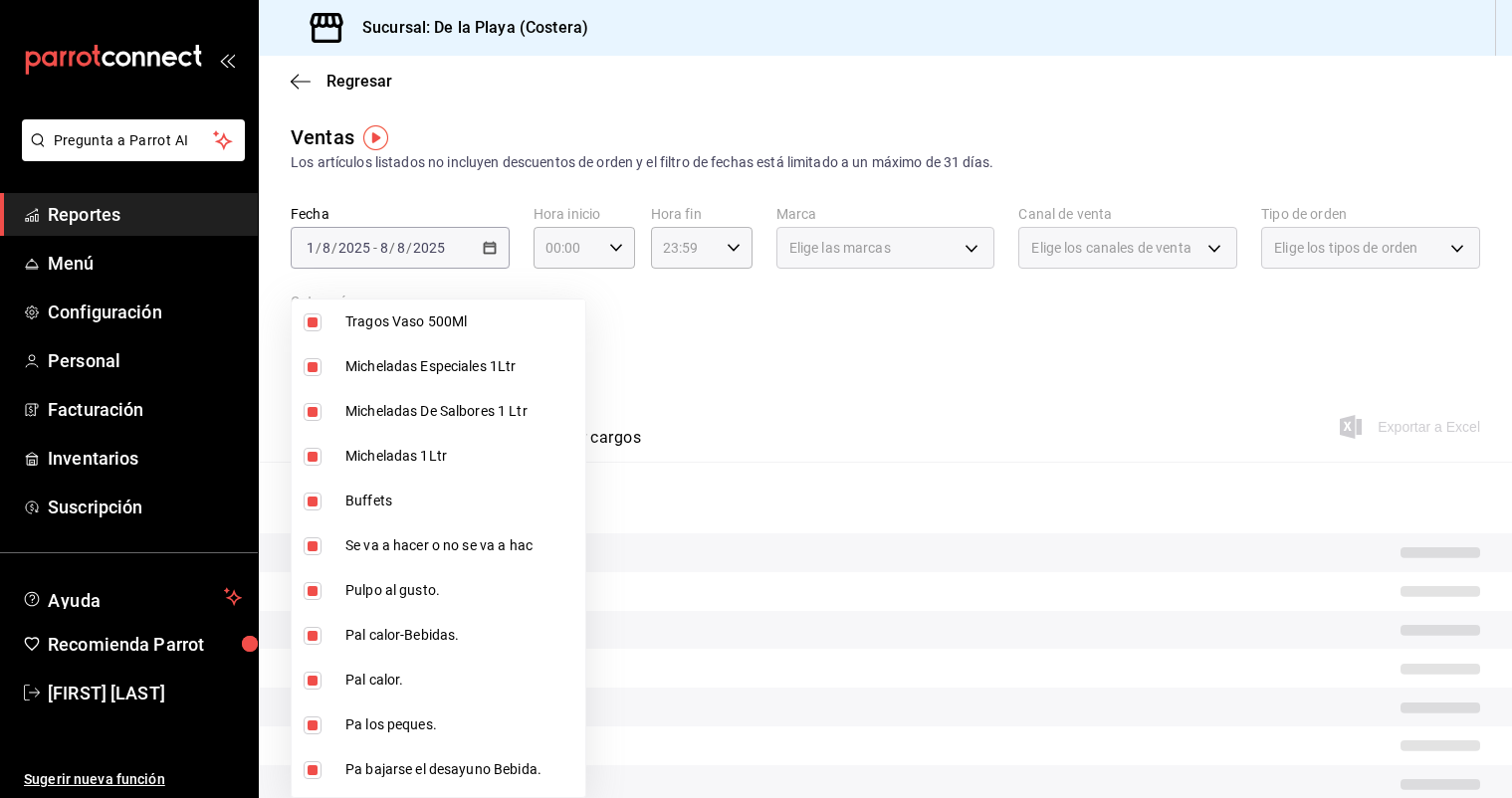 checkbox on "false" 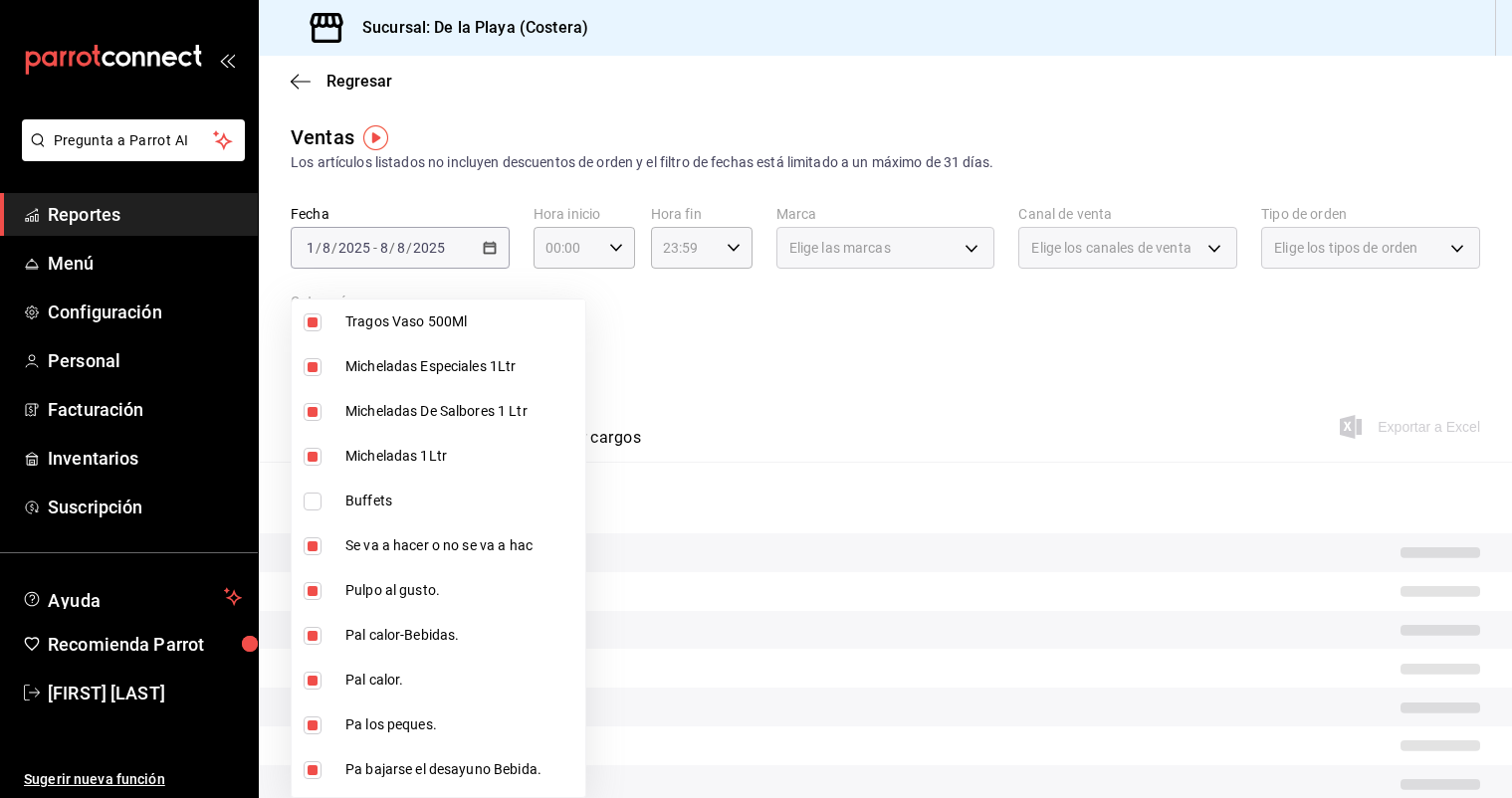 type on "f9973abf-4d50-430f-a3a0-1be1e9b440c3,4500806b-e482-404f-ace7-b7714d25f1ae,b7f0a2f8-73a7-493e-bd9f-aae48daa7334,7e7b79c3-7a3a-4d02-bd2a-fda91b88f102,5d8d50a4-5aef-4640-8824-4366797422d9,ad6ee1d9-30b9-4f7f-a595-5b81b41a4826,bd823bea-44a0-4702-b161-baea2a5d7c25,fd601c51-c5dc-4d07-957e-8125ebded89b,4af8406c-7e7c-455a-b571-586e854084e6,ecdbe8f6-90d0-4d88-a52d-28ba7ff2eb2f,6133c627-3a08-453c-85c9-4e038f0ed49a,2582bbc5-7a16-45c8-a3aa-712c12220ebc,68b91838-b039-451c-a11a-a3696c2c2e8f,5272fed6-c15e-4e30-9d60-a3cf52010be0,eba2e5f3-6712-4eff-ae6b-bbccb3b92d8a,7728c7b5-6926-436c-924f-5ad446e34988,4694acb4-b7f7-4cb3-9abb-2497aa4a77c8,8cfada4e-b49a-43bb-8211-08096914e3e5,b2aa559e-95db-4ba9-a12b-4454d71e049e,b8d70b1f-720c-437c-b16a-19c116f034f1,c33a5930-795a-4abb-910e-fdd68106e061,3fd29e3b-5d3d-4a8b-afce-4a9d2bc6992c,5e90244f-3f9e-4522-82da-e0f9b2d944f2,d1bd5630-1831-494b-a920-6a53a2de3c8c,bde3da08-f25e-4047-aaa1-9e6a9397ea90,f9e531e8-941e-4607-a3ed-b6afc2299ce9,10304cd0-e203-44e5-9de2-03a530f189f1,e203bae6-85b6-4595-84f..." 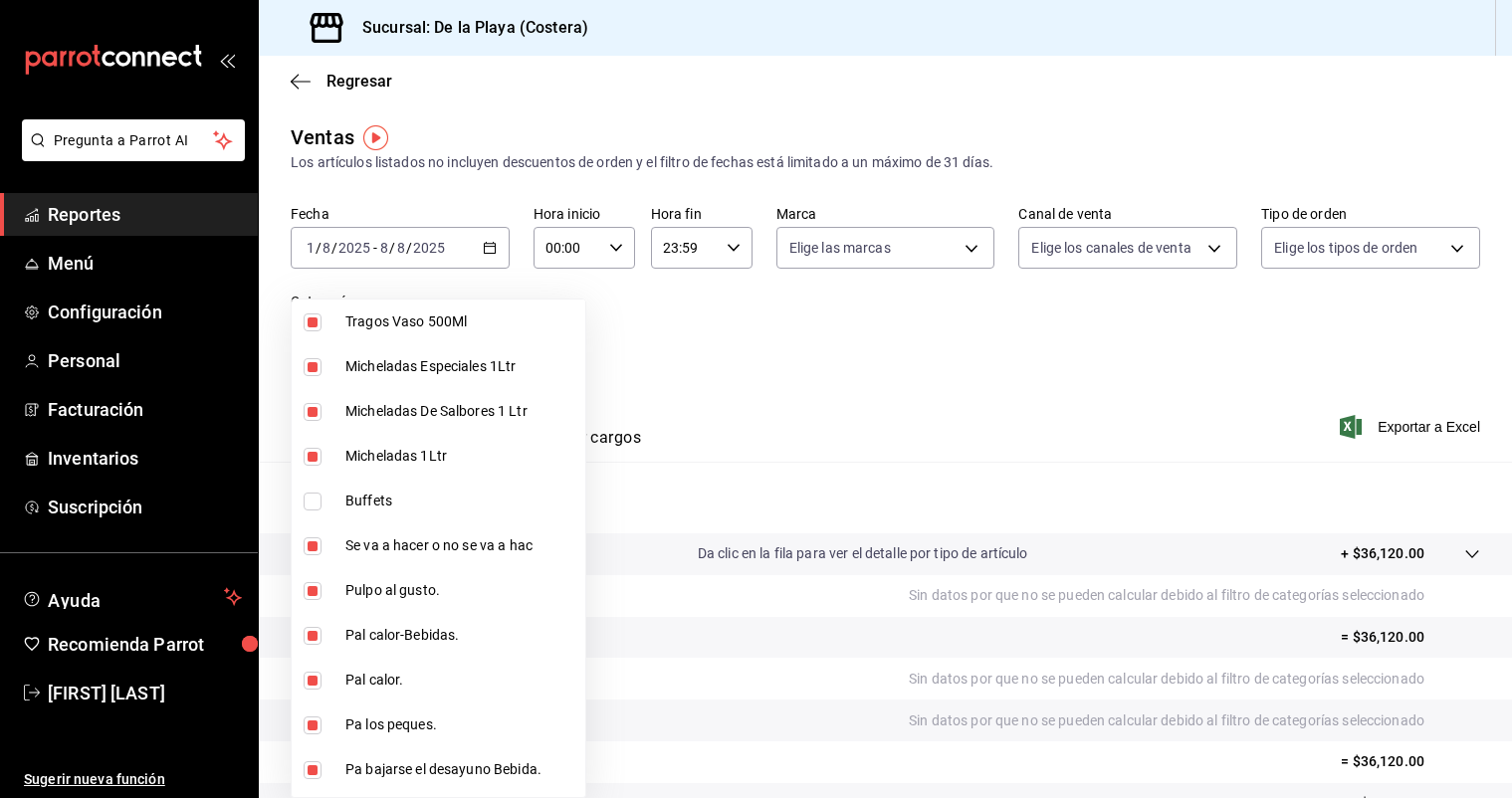 click at bounding box center [756, 399] 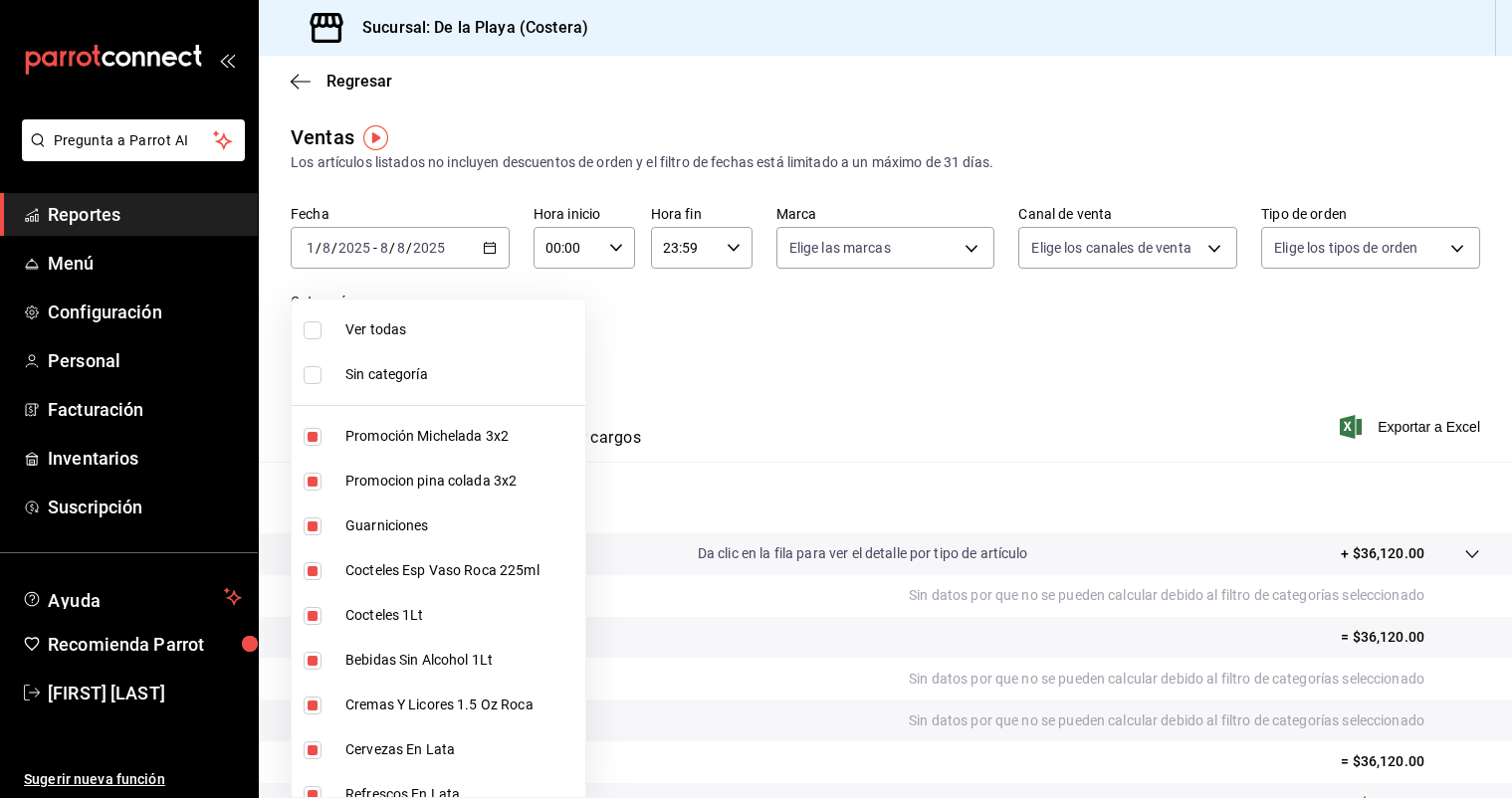 click on "Pregunta a Parrot AI Reportes   Menú   Configuración   Personal   Facturación   Inventarios   Suscripción   Ayuda Recomienda Parrot   [FIRST] [LAST]   Sugerir nueva función   Sucursal: De la Playa ([REGION]) Regresar Ventas Los artículos listados no incluyen descuentos de orden y el filtro de fechas está limitado a un máximo de 31 días. Fecha 2025-08-01 1 / 8 / 2025 - 2025-08-08 8 / 8 / 2025 Hora inicio 00:00 Hora inicio Hora fin 23:59 Hora fin Marca Elige las marcas Canal de venta Elige los canales de venta Tipo de orden Elige los tipos de orden Categorías Ver resumen Ver ventas Ver cargos Exportar a Excel Resumen Total artículos Da clic en la fila para ver el detalle por tipo de artículo + $36,120.00 Cargos por servicio  Sin datos por que no se pueden calcular debido al filtro de categorías seleccionado Venta bruta = $36,120.00 Descuentos totales  Sin datos por que no se pueden calcular debido al filtro de categorías seleccionado Certificados de regalo Venta total = $36,120.00 Impuestos" at bounding box center (756, 399) 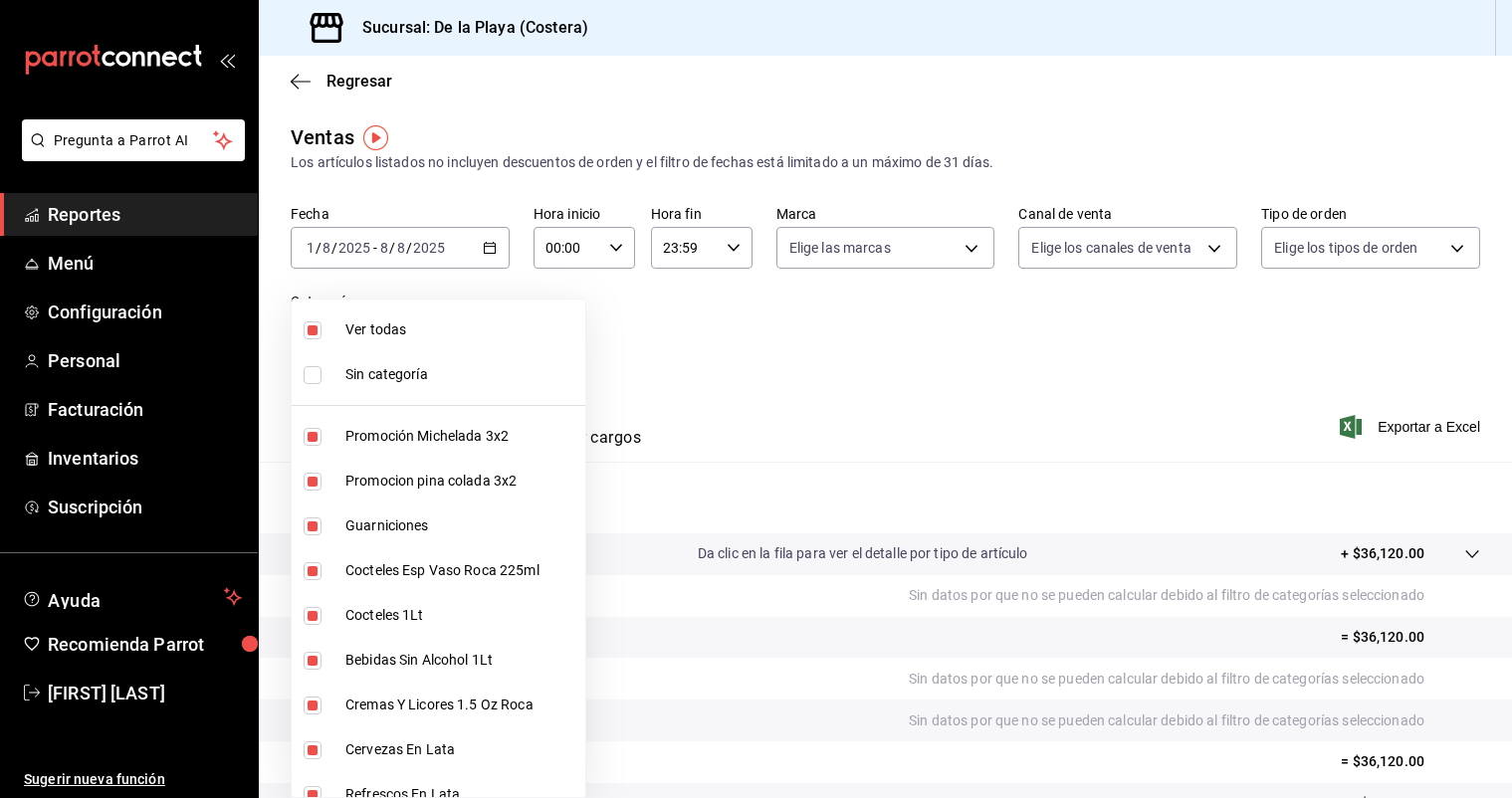 click at bounding box center [313, 330] 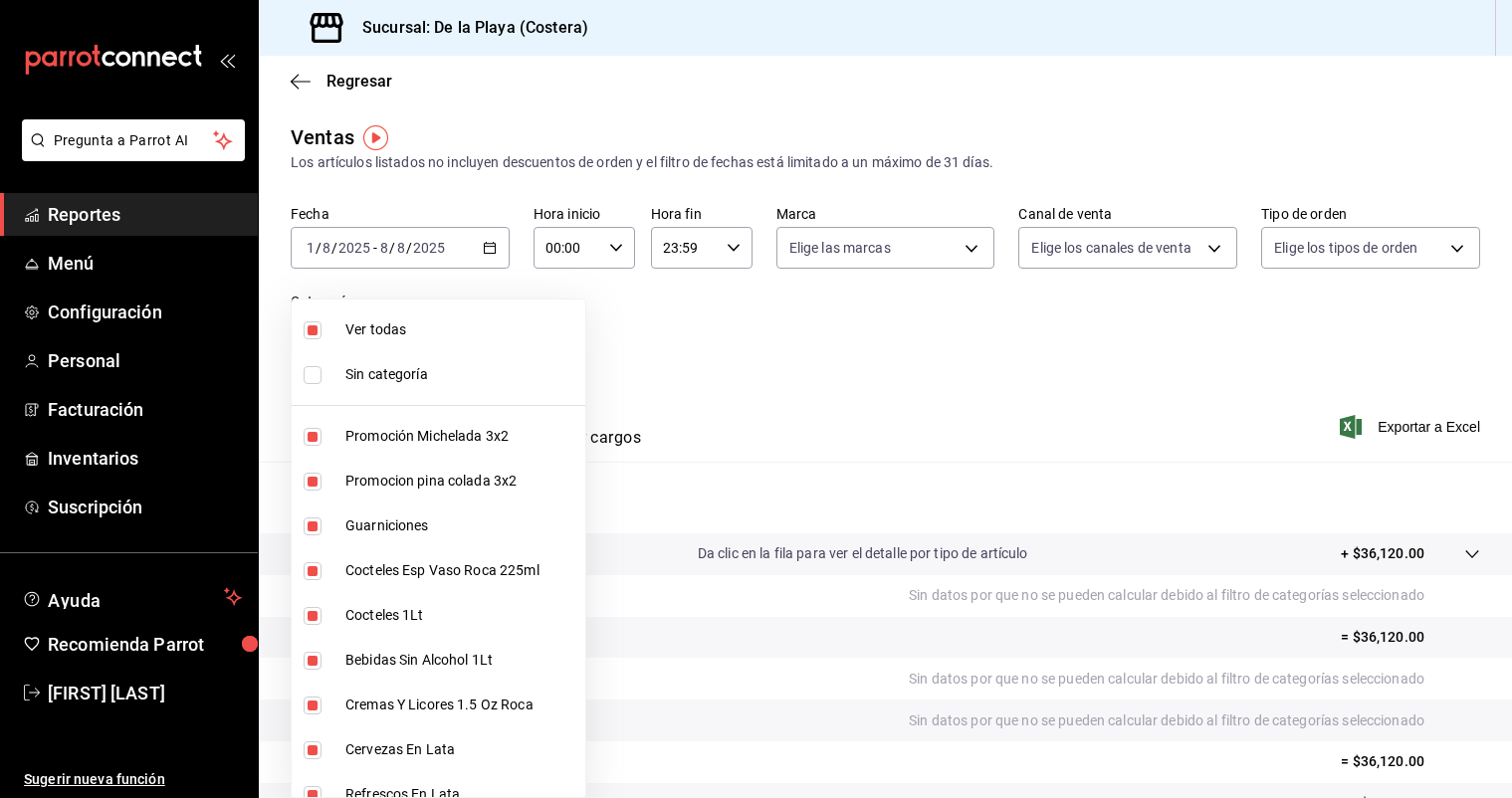 checkbox on "false" 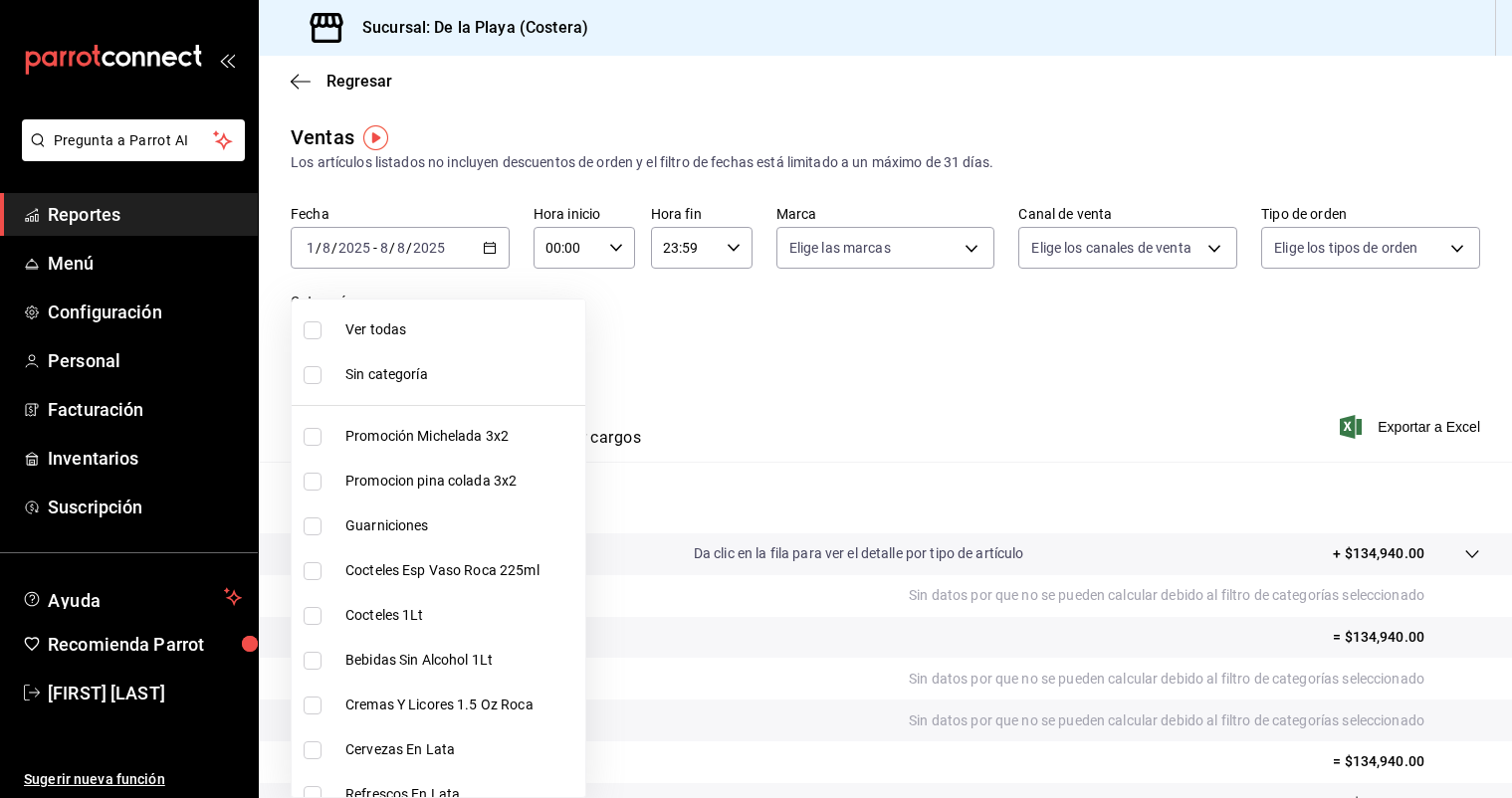 type 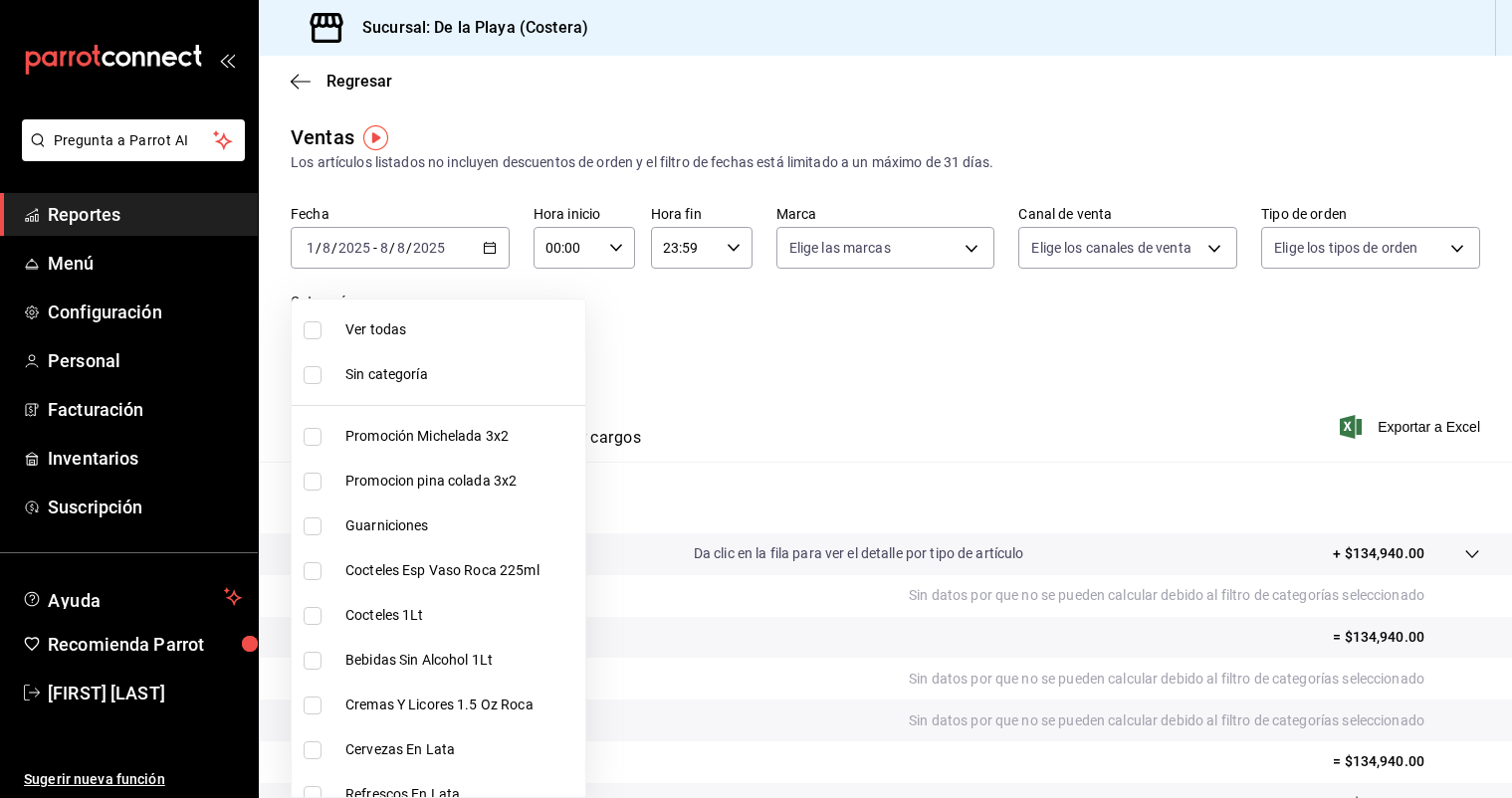 checkbox on "false" 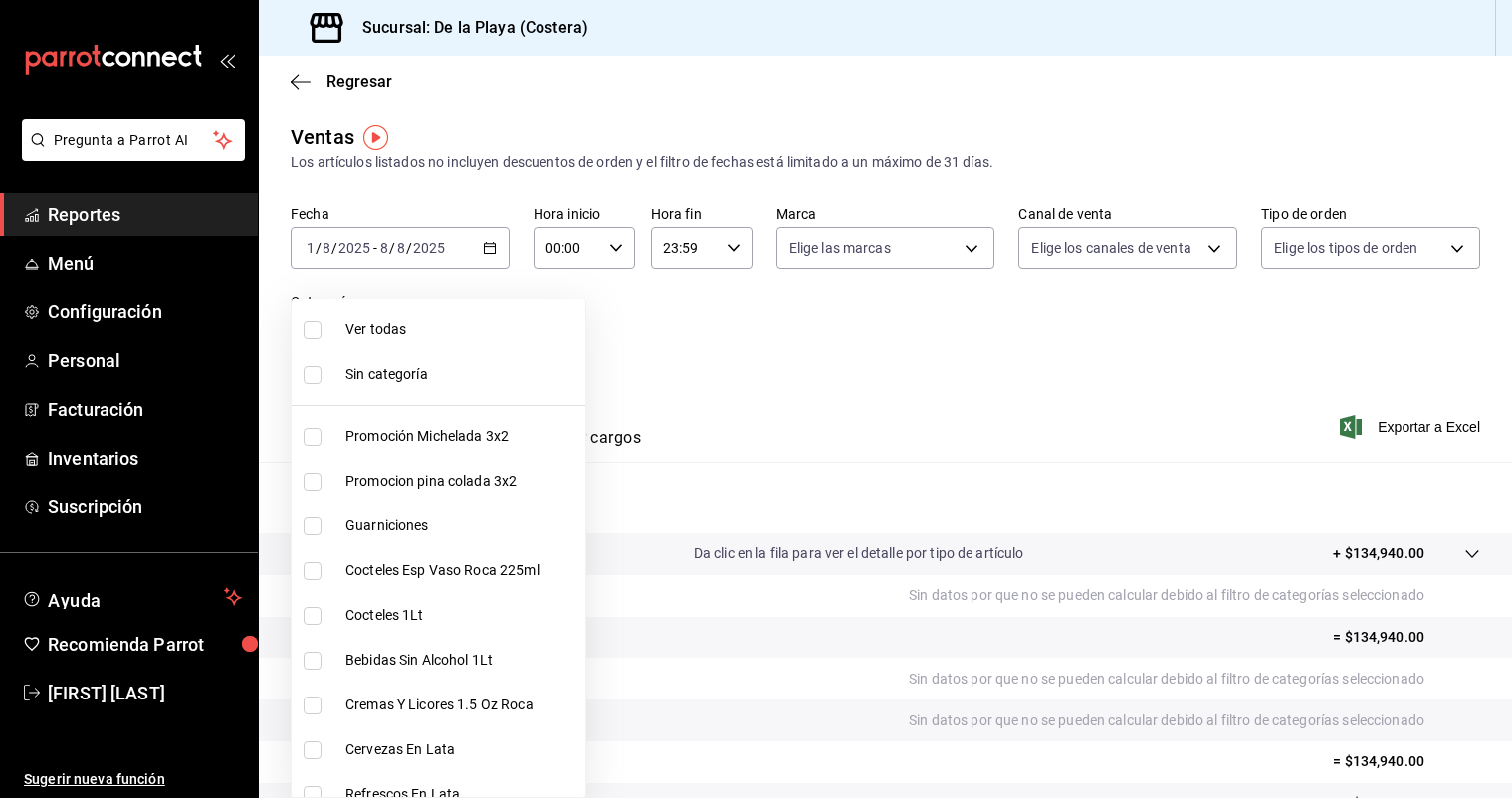 checkbox on "false" 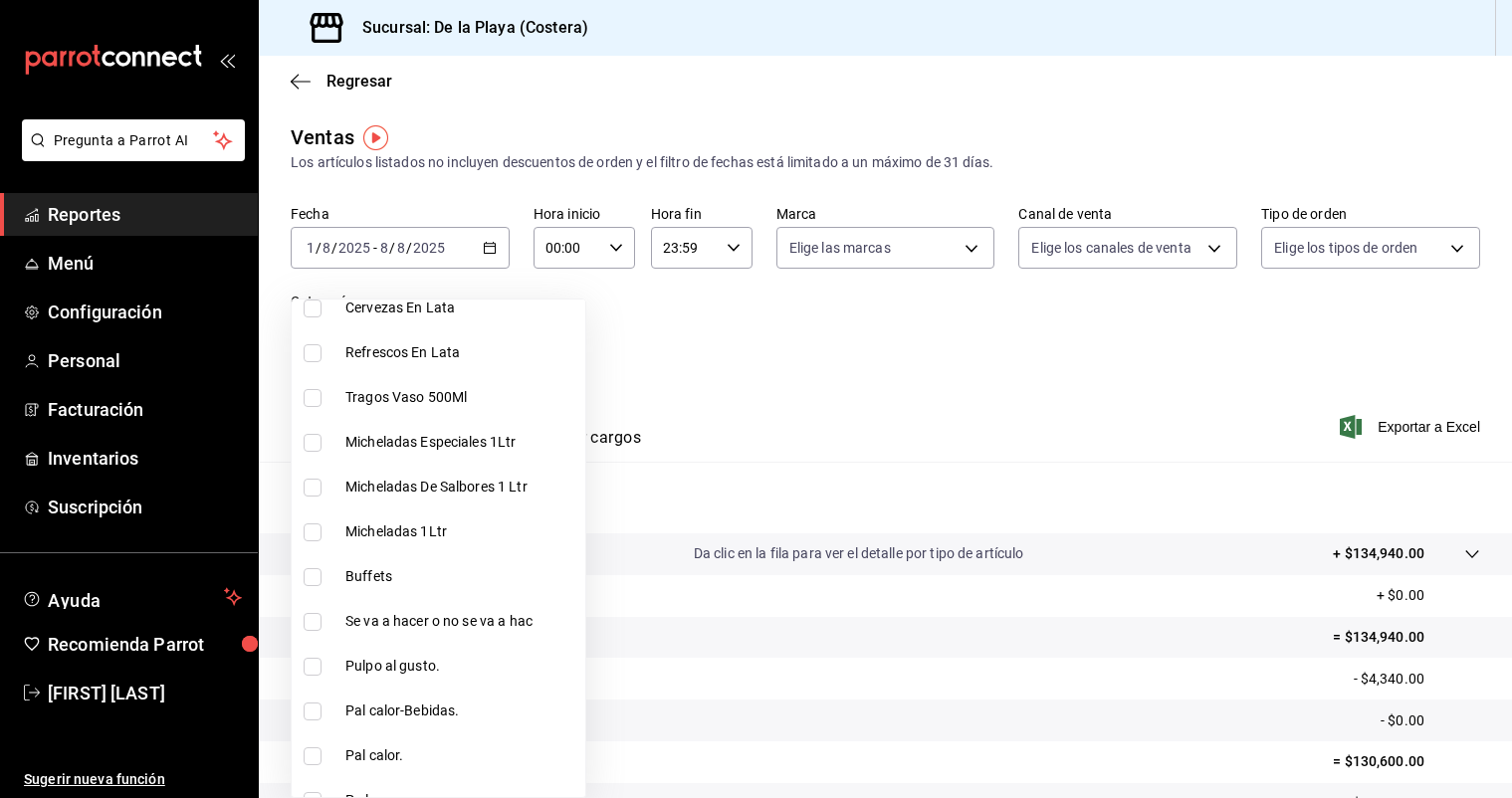 scroll, scrollTop: 480, scrollLeft: 0, axis: vertical 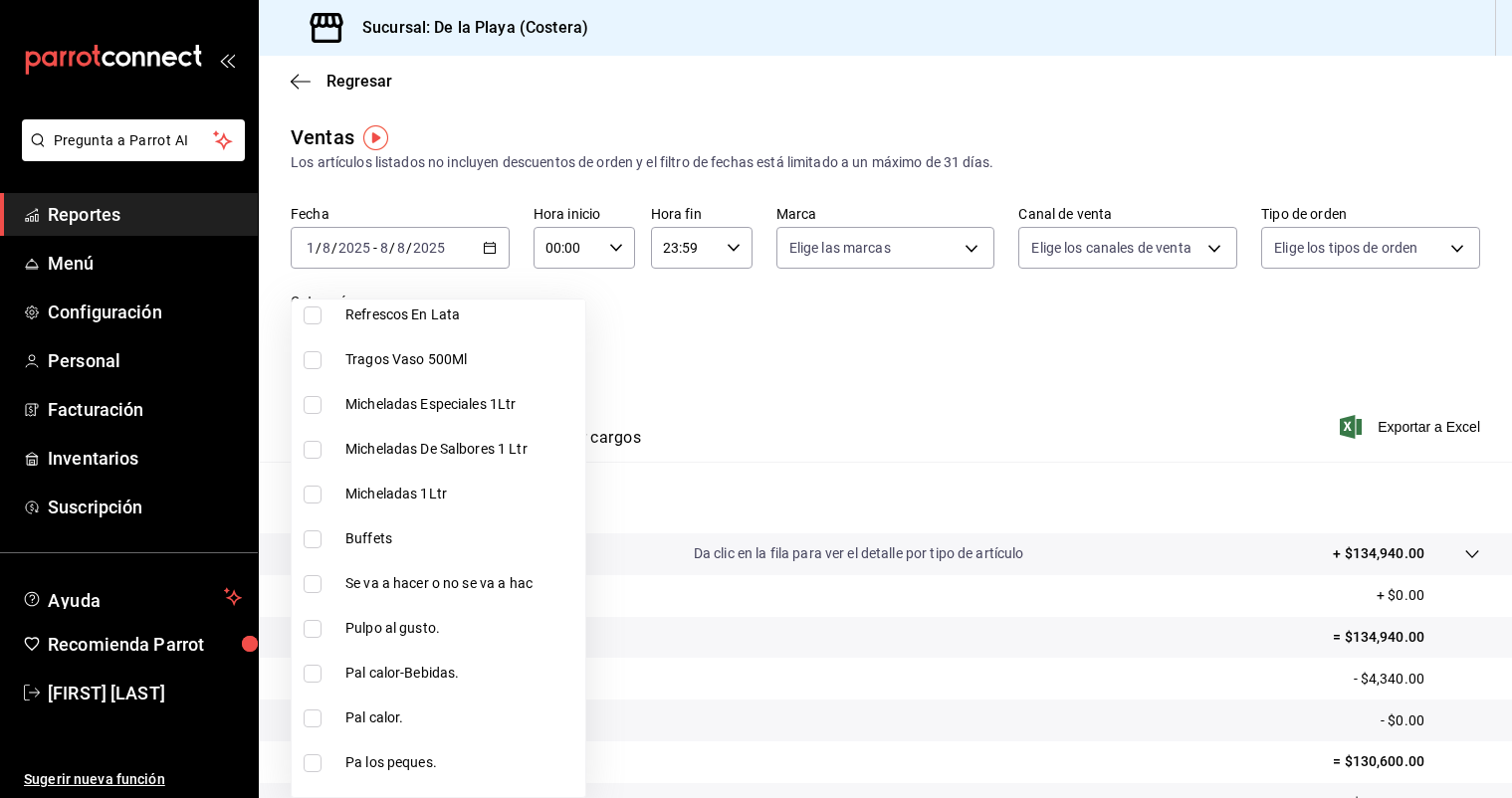 click at bounding box center (317, 539) 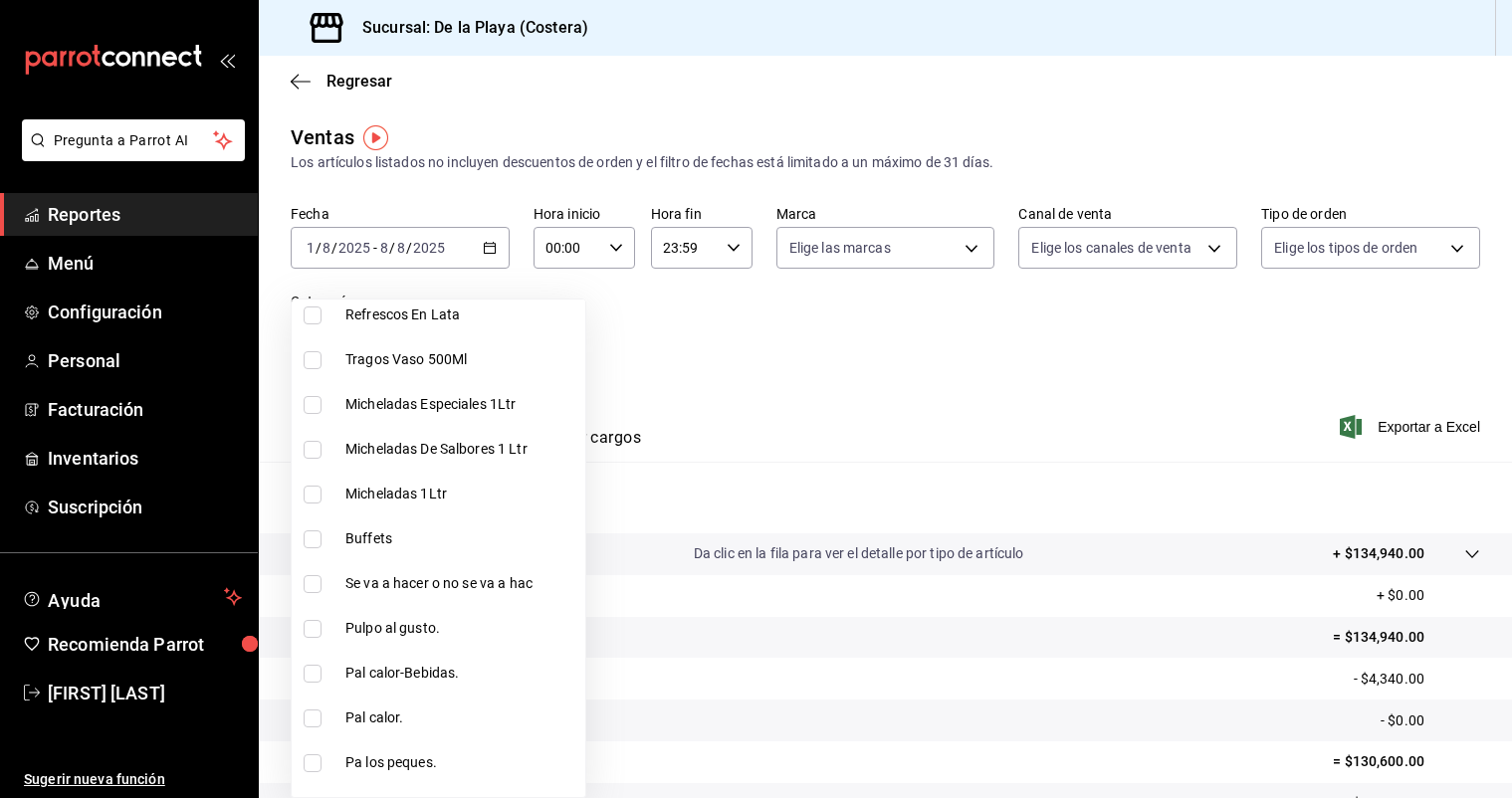 click at bounding box center [313, 539] 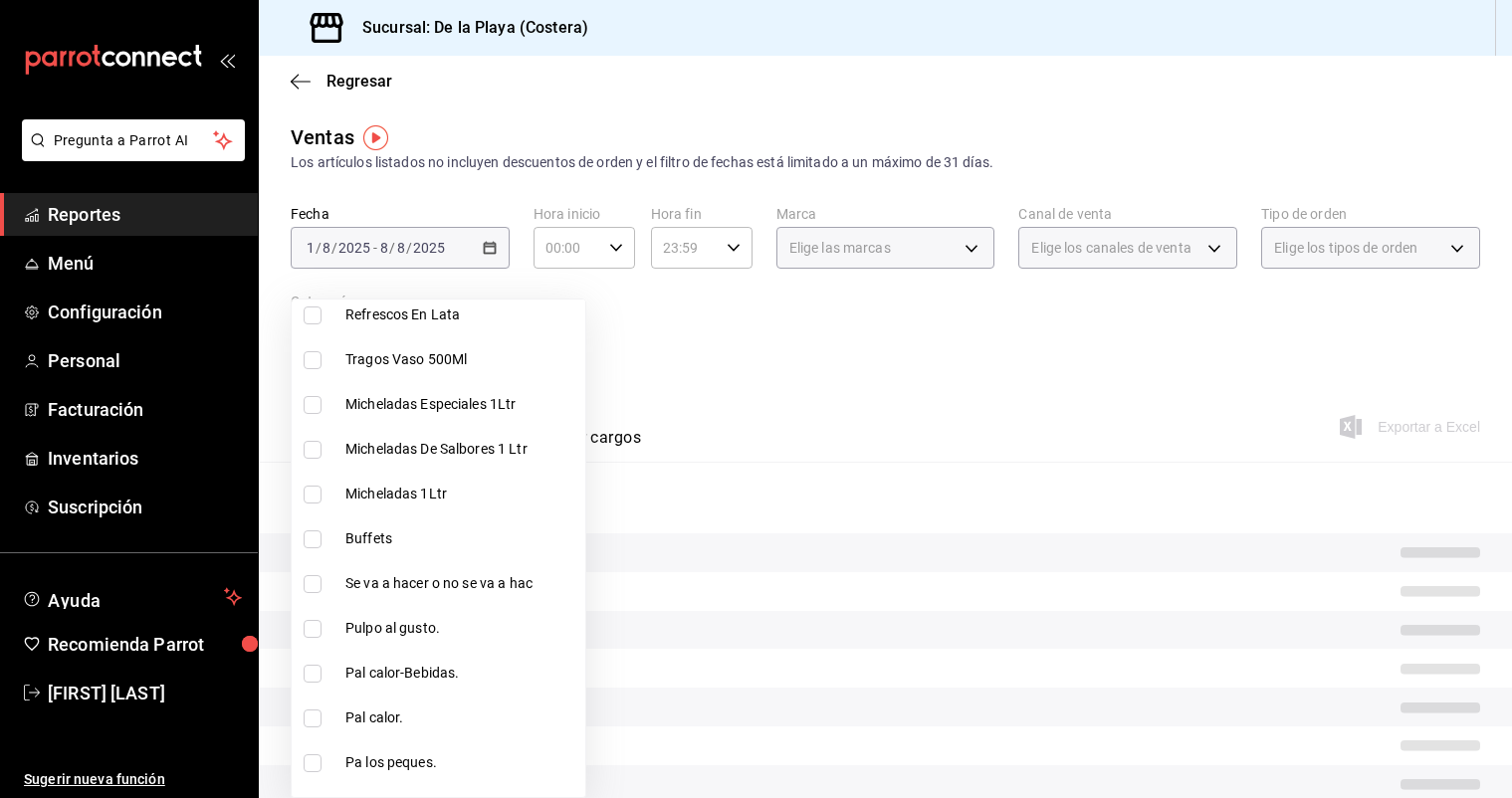 type 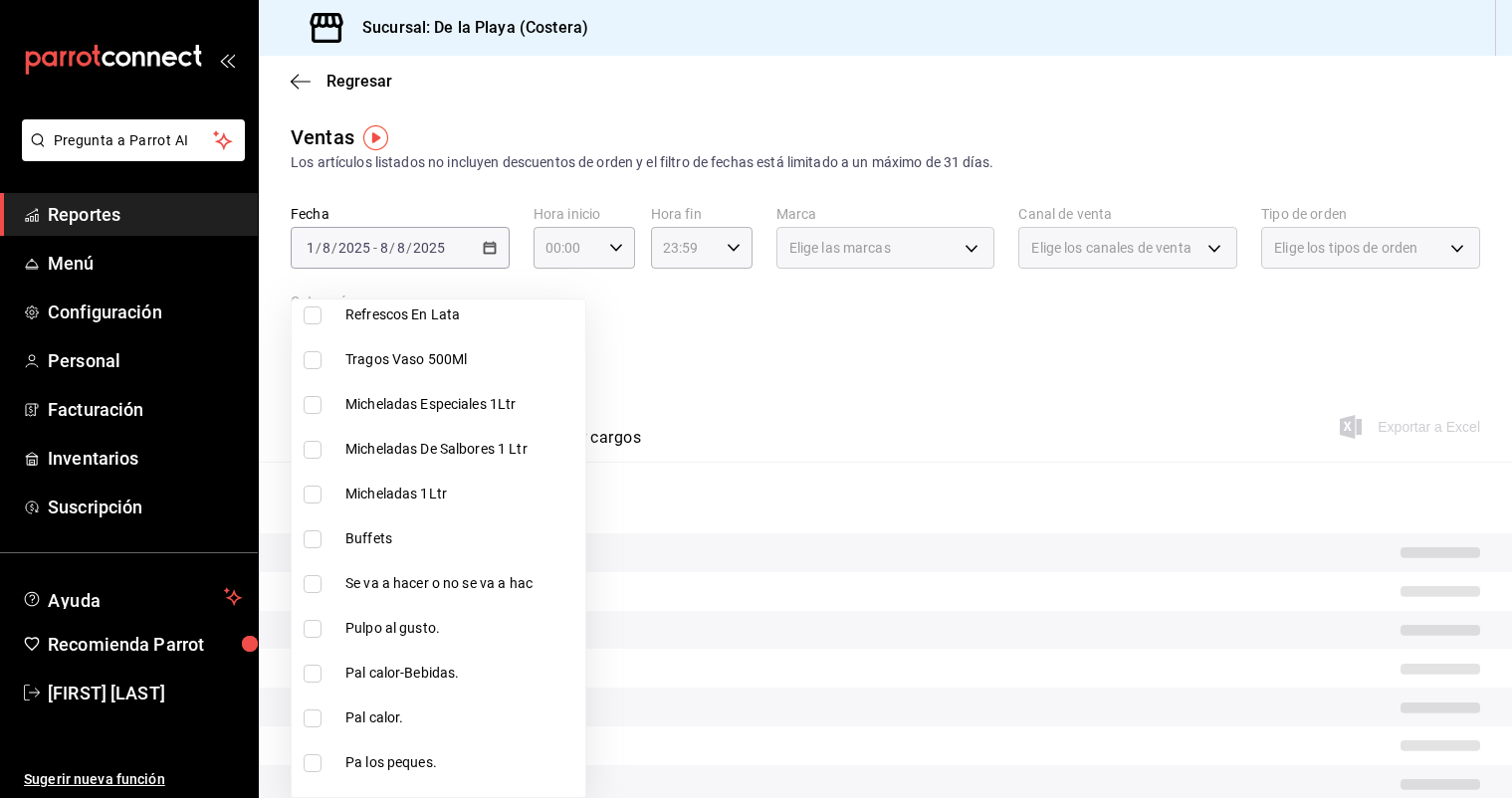 click at bounding box center [313, 539] 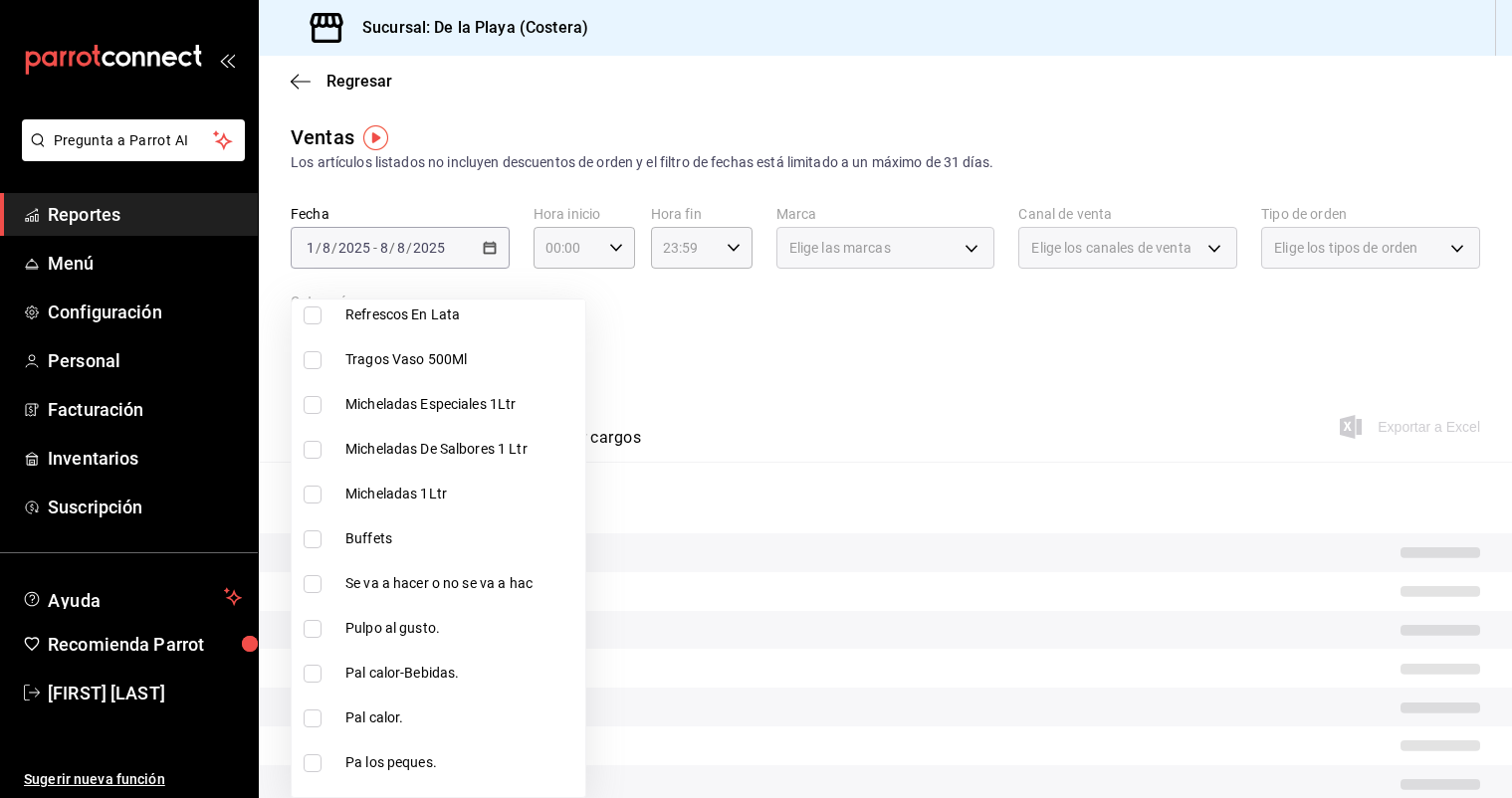 checkbox on "true" 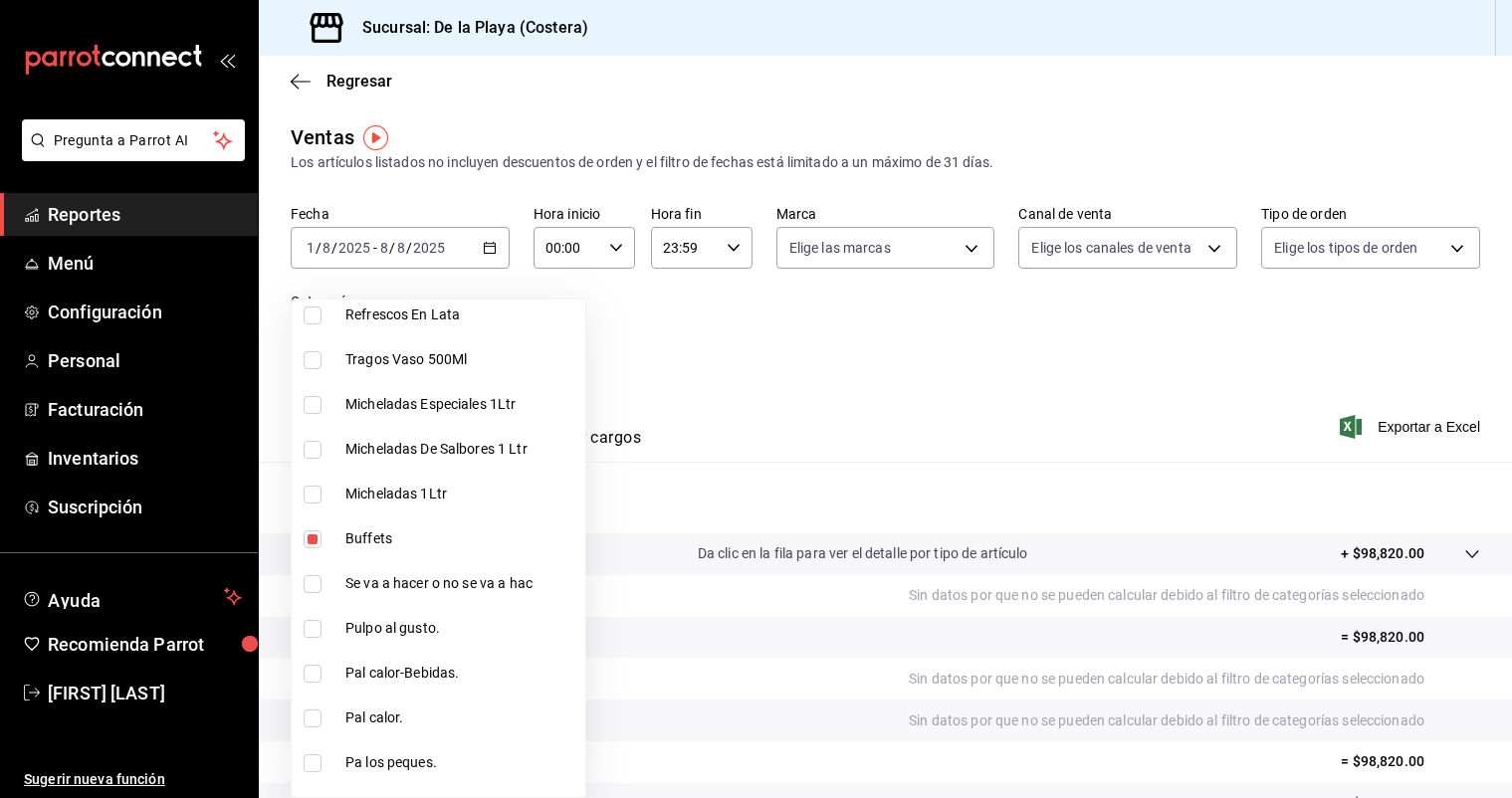 click at bounding box center [756, 399] 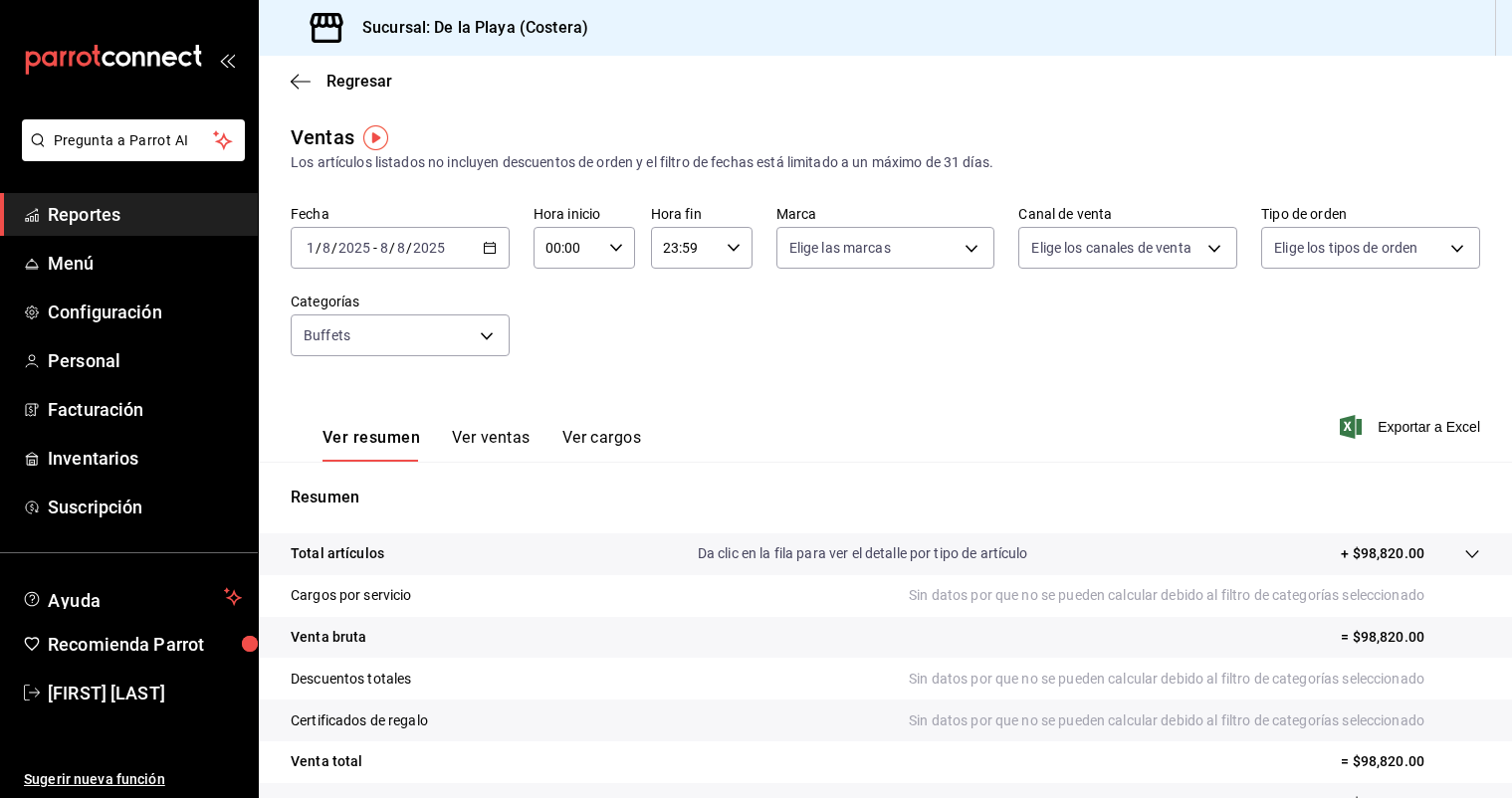 click on "Reportes" at bounding box center [144, 214] 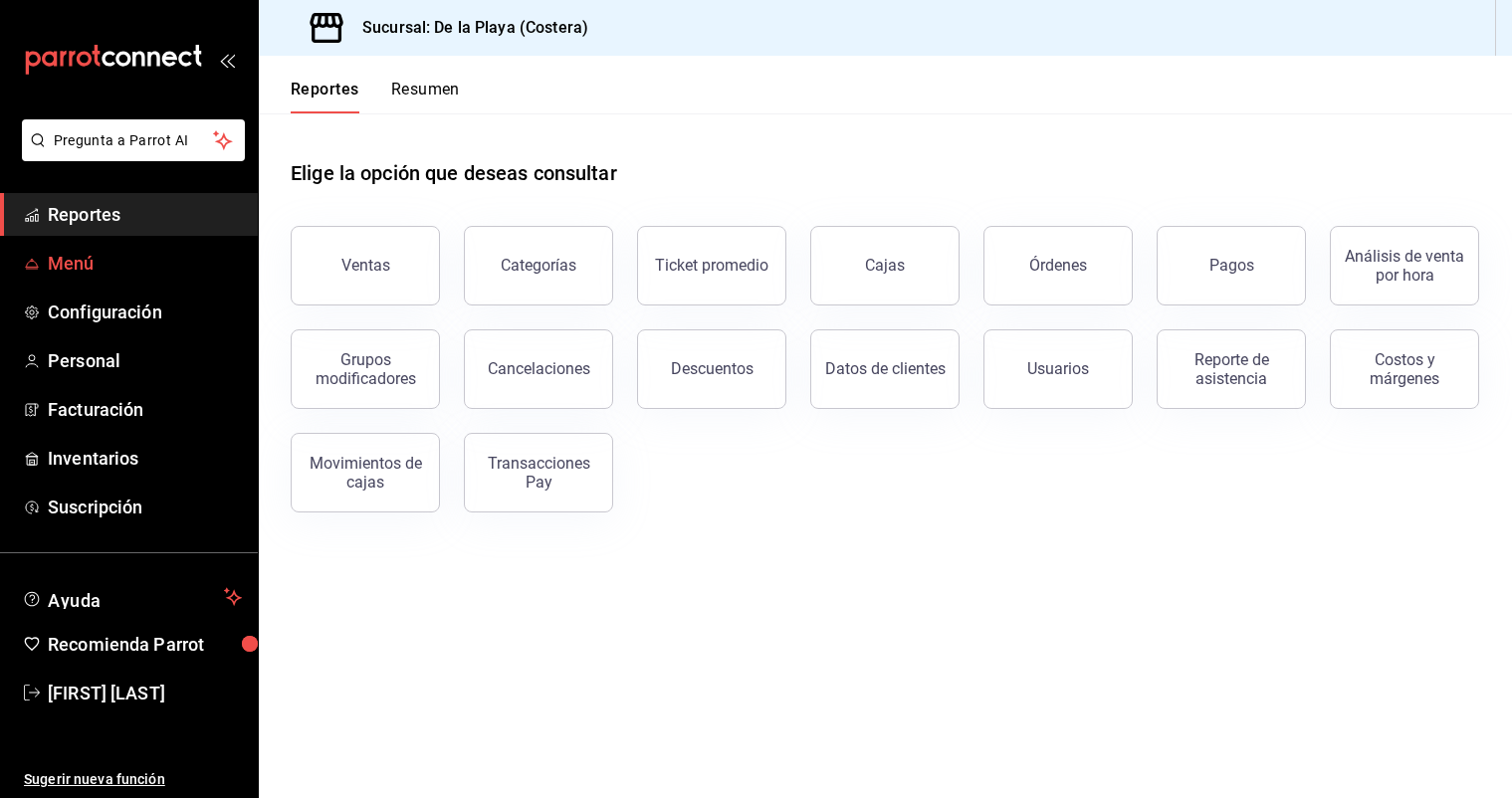 click on "Menú" at bounding box center [128, 263] 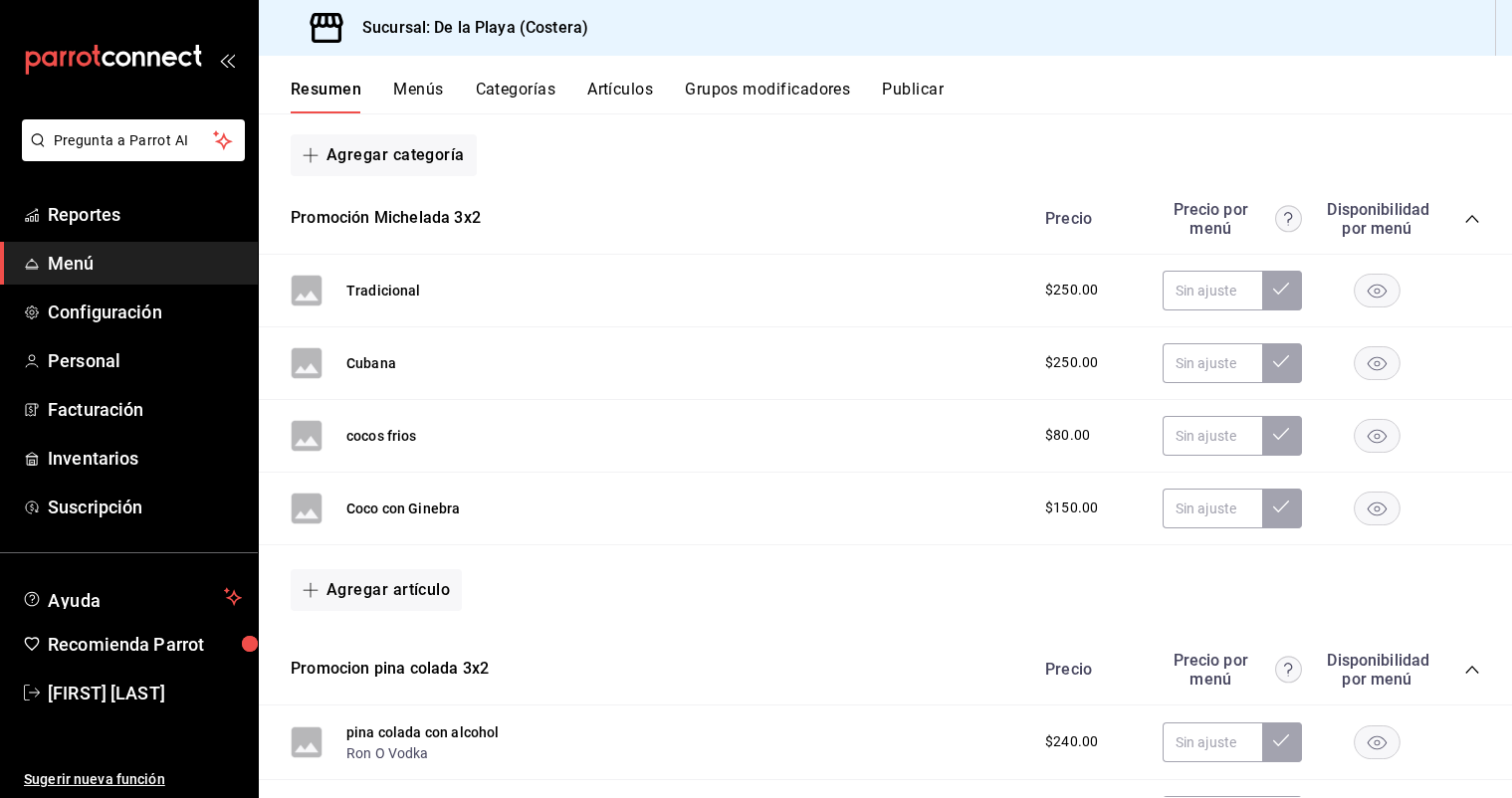 scroll, scrollTop: 273, scrollLeft: 0, axis: vertical 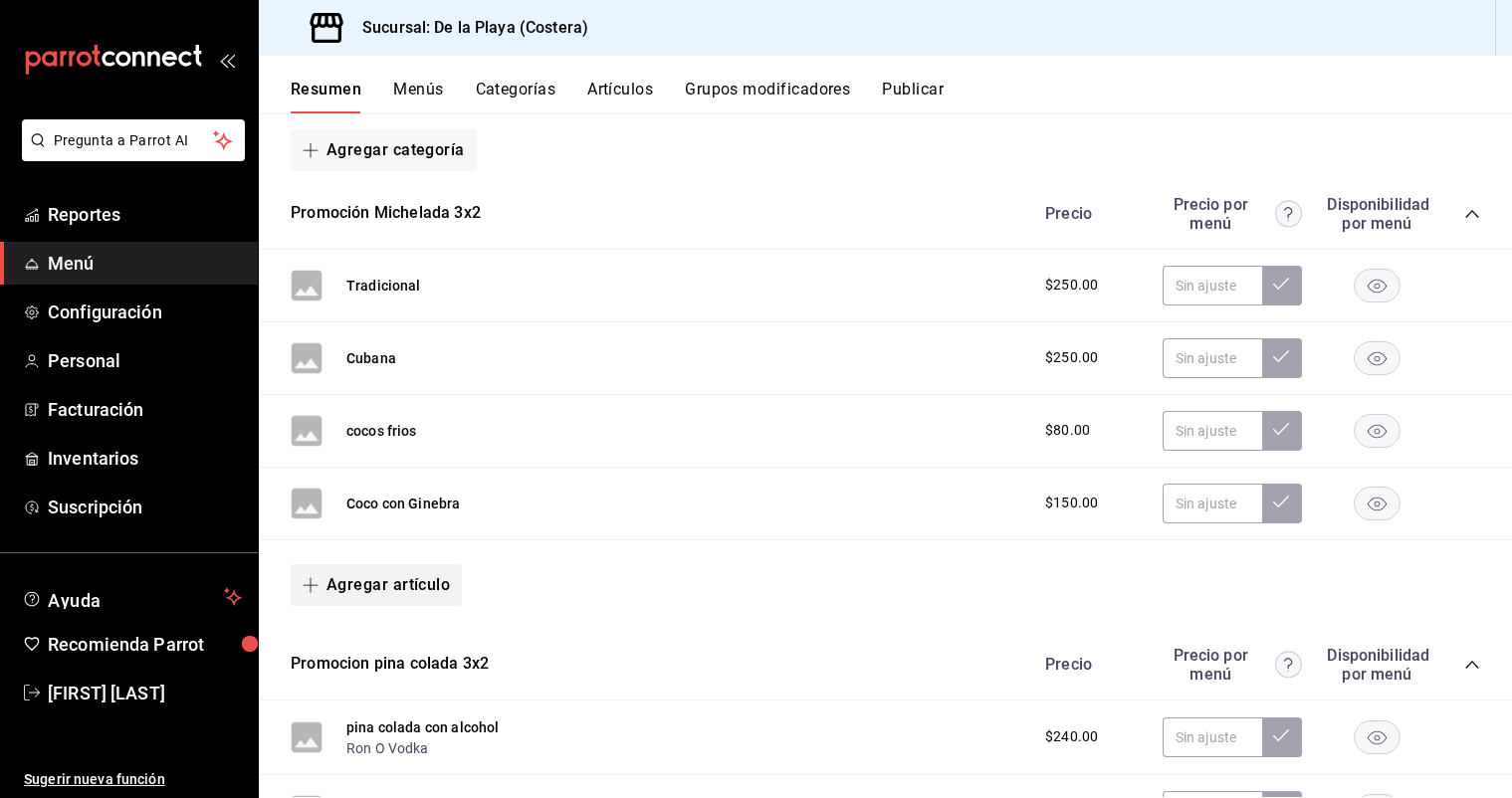 click 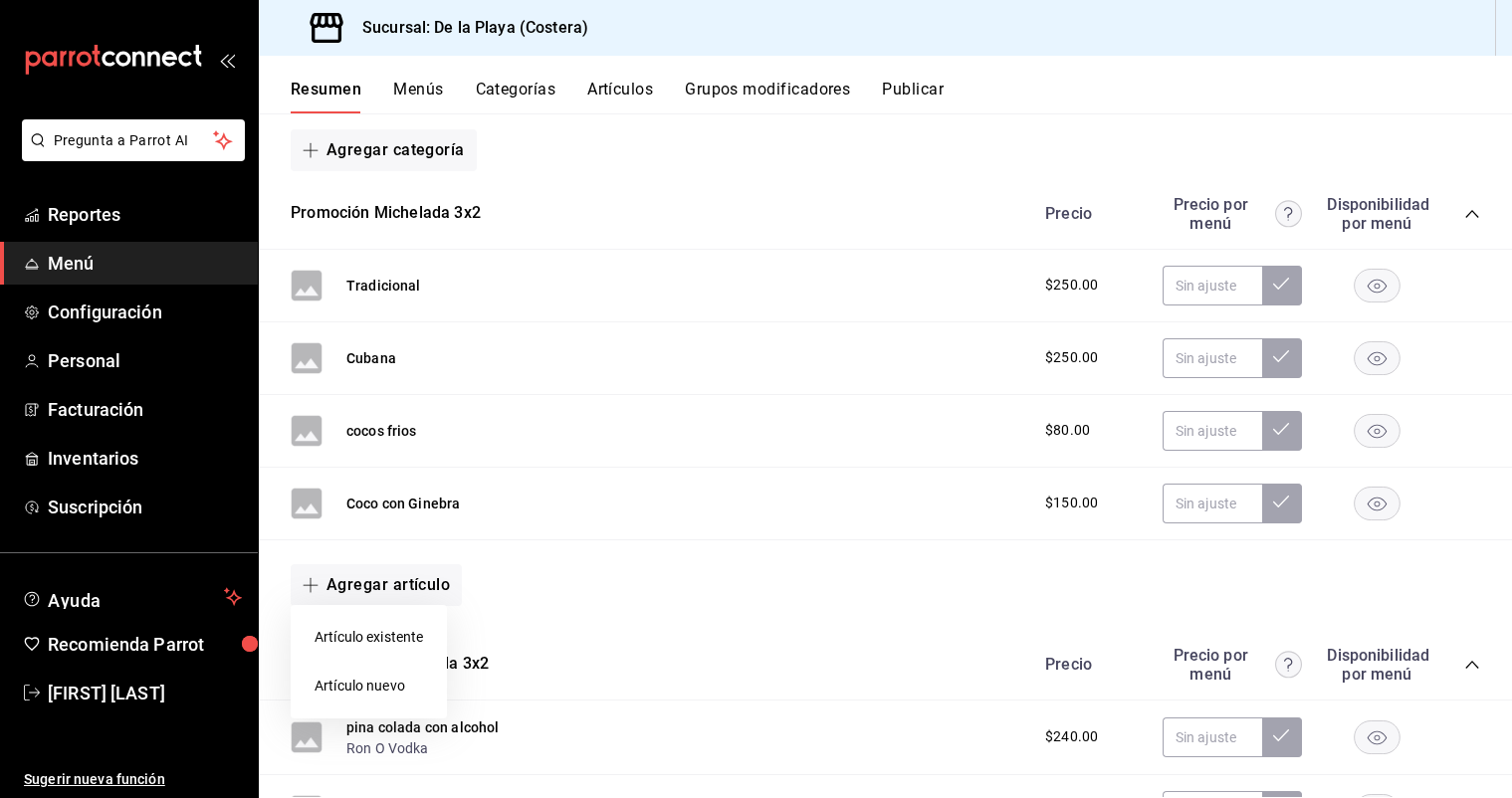 click on "Artículo nuevo" at bounding box center [368, 686] 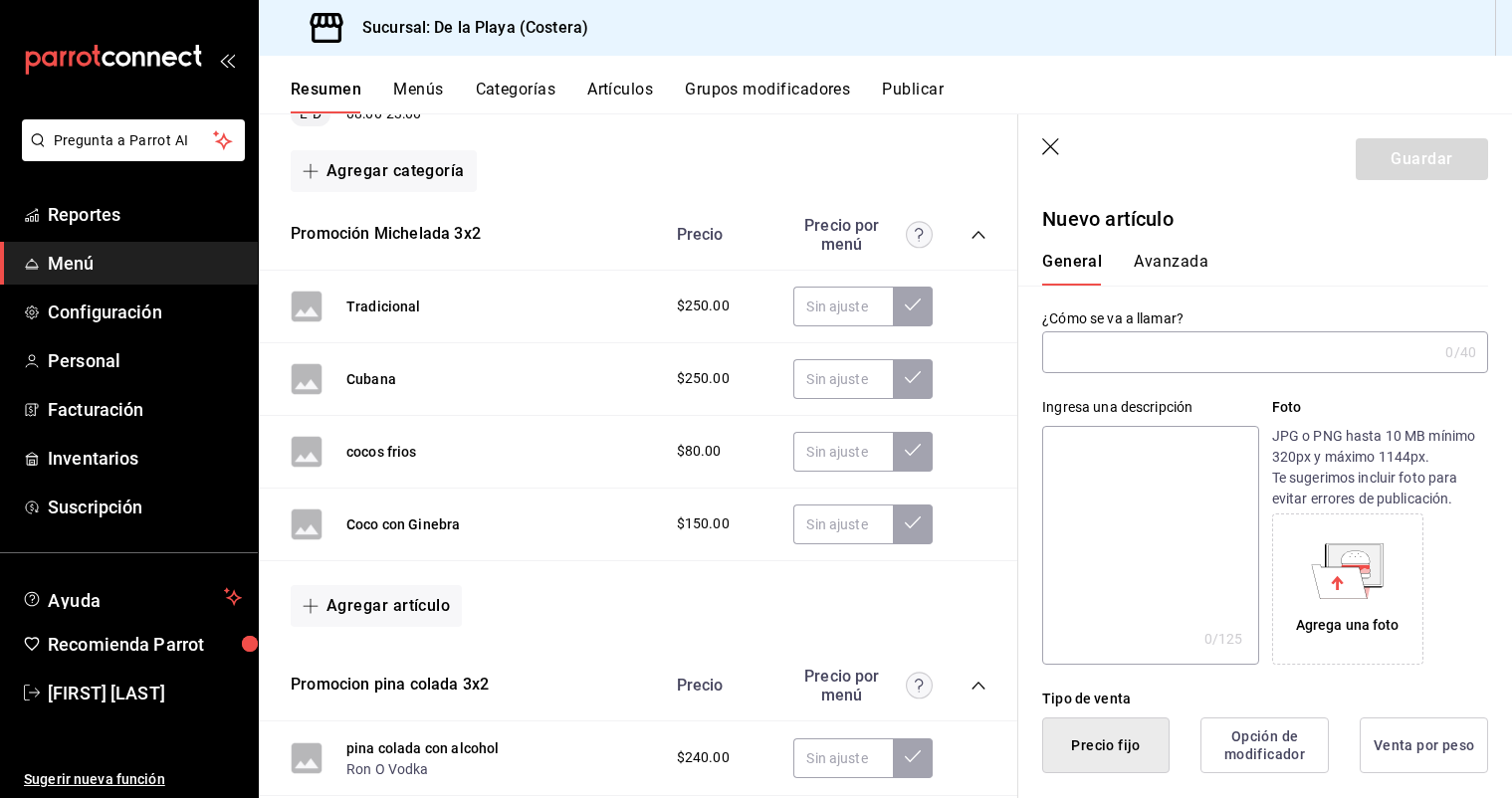click at bounding box center [1239, 352] 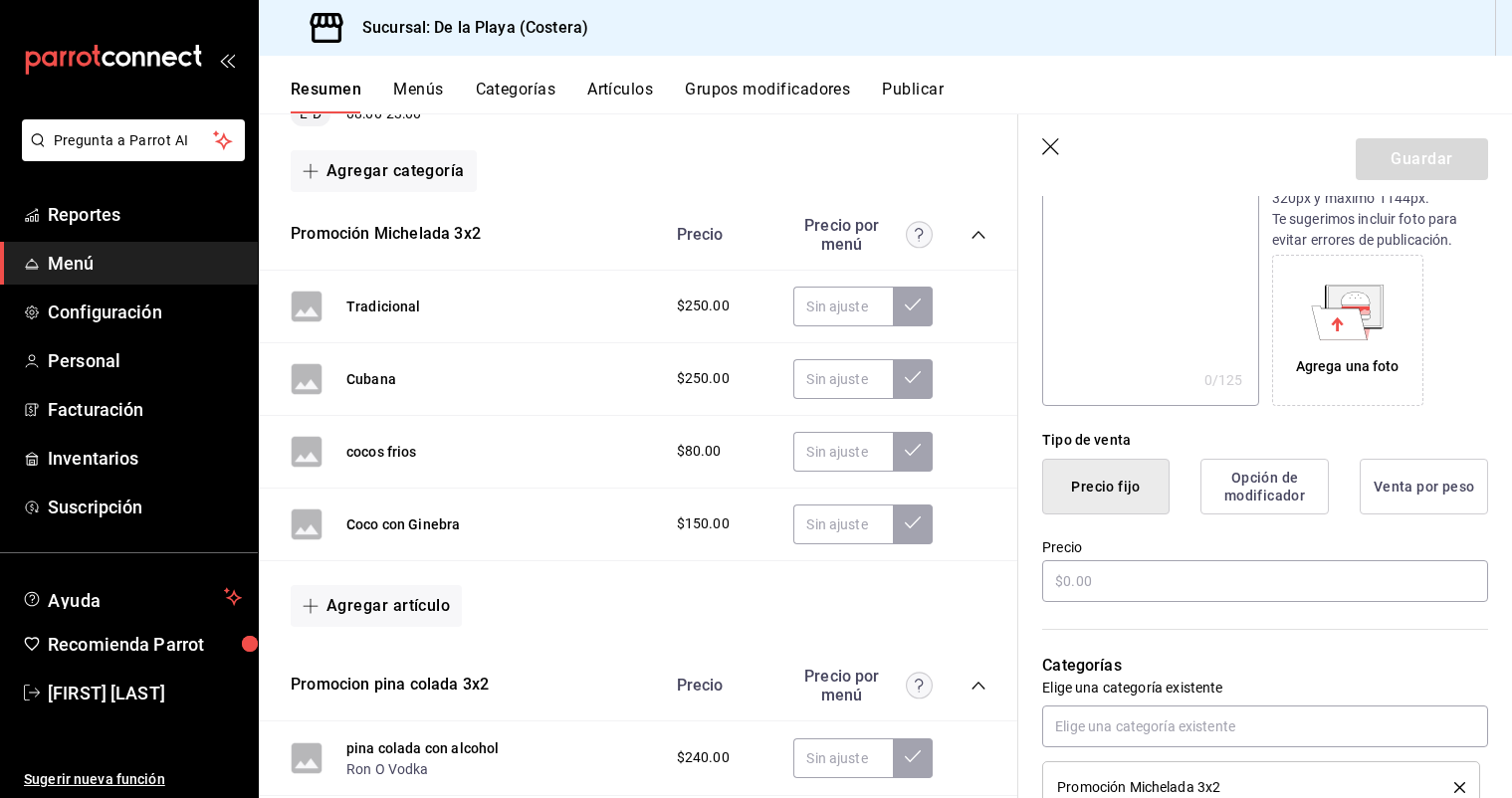 scroll, scrollTop: 292, scrollLeft: 0, axis: vertical 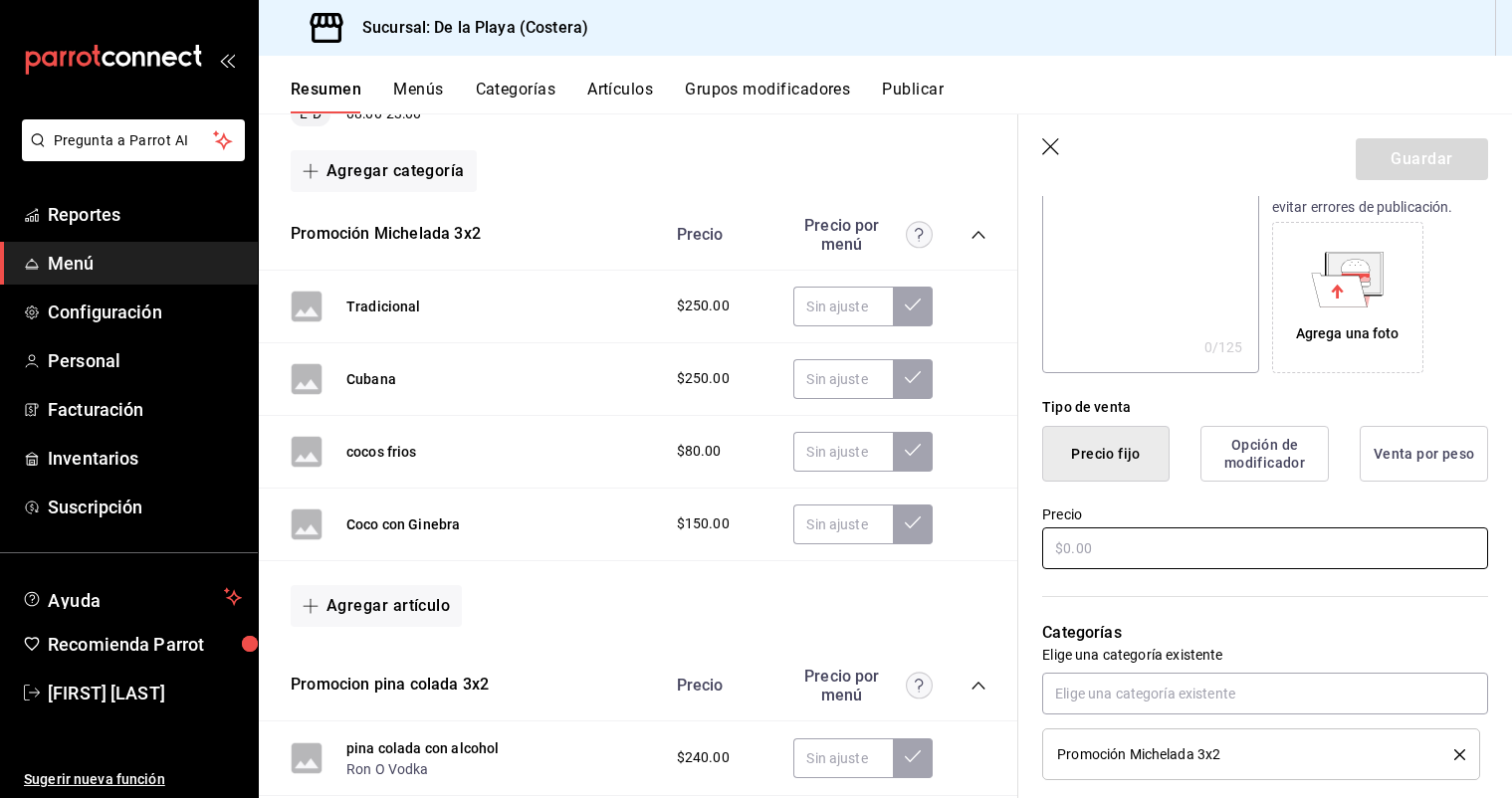 type on "3 x 2 cocos frios" 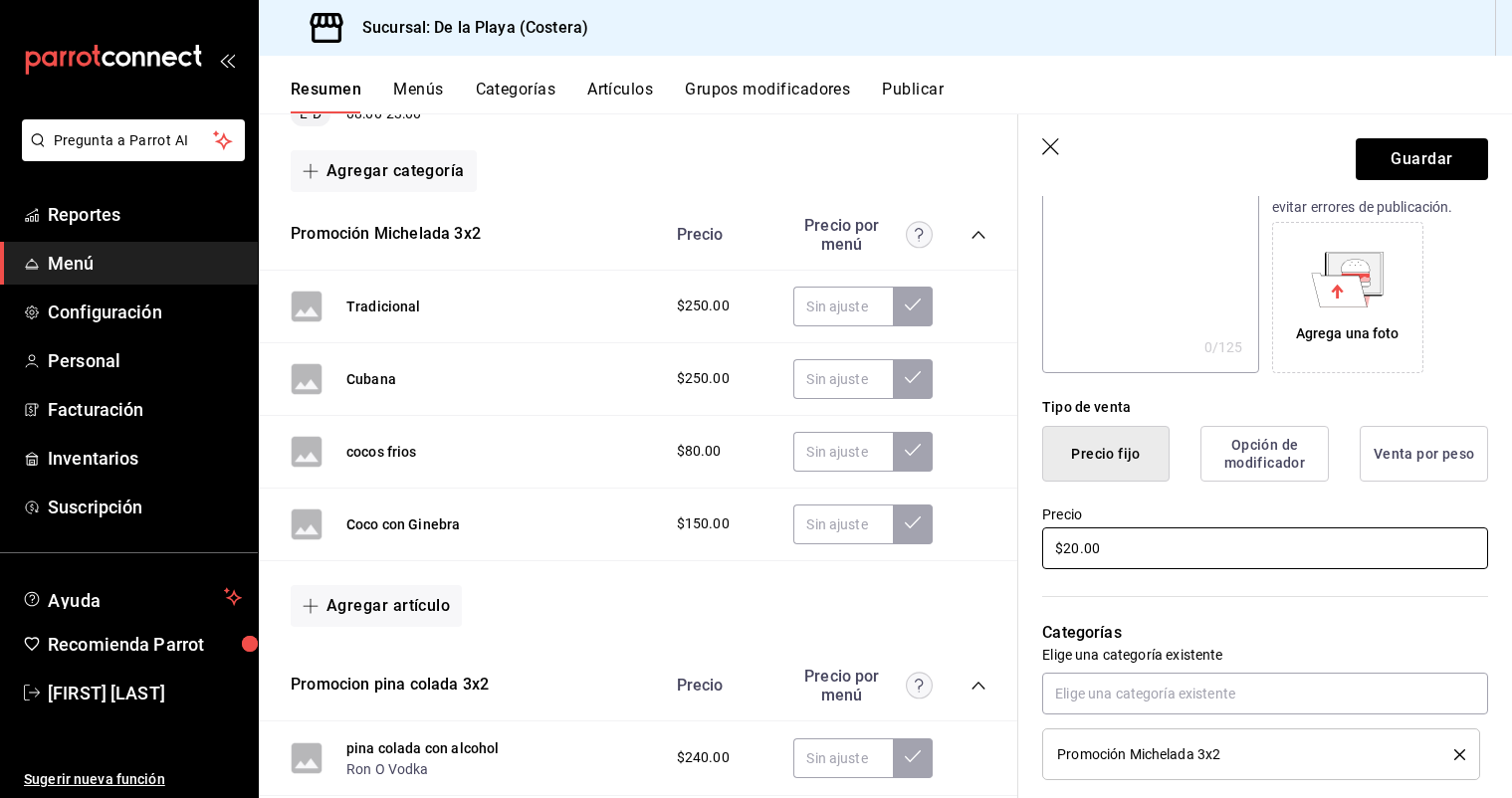 type on "$200.00" 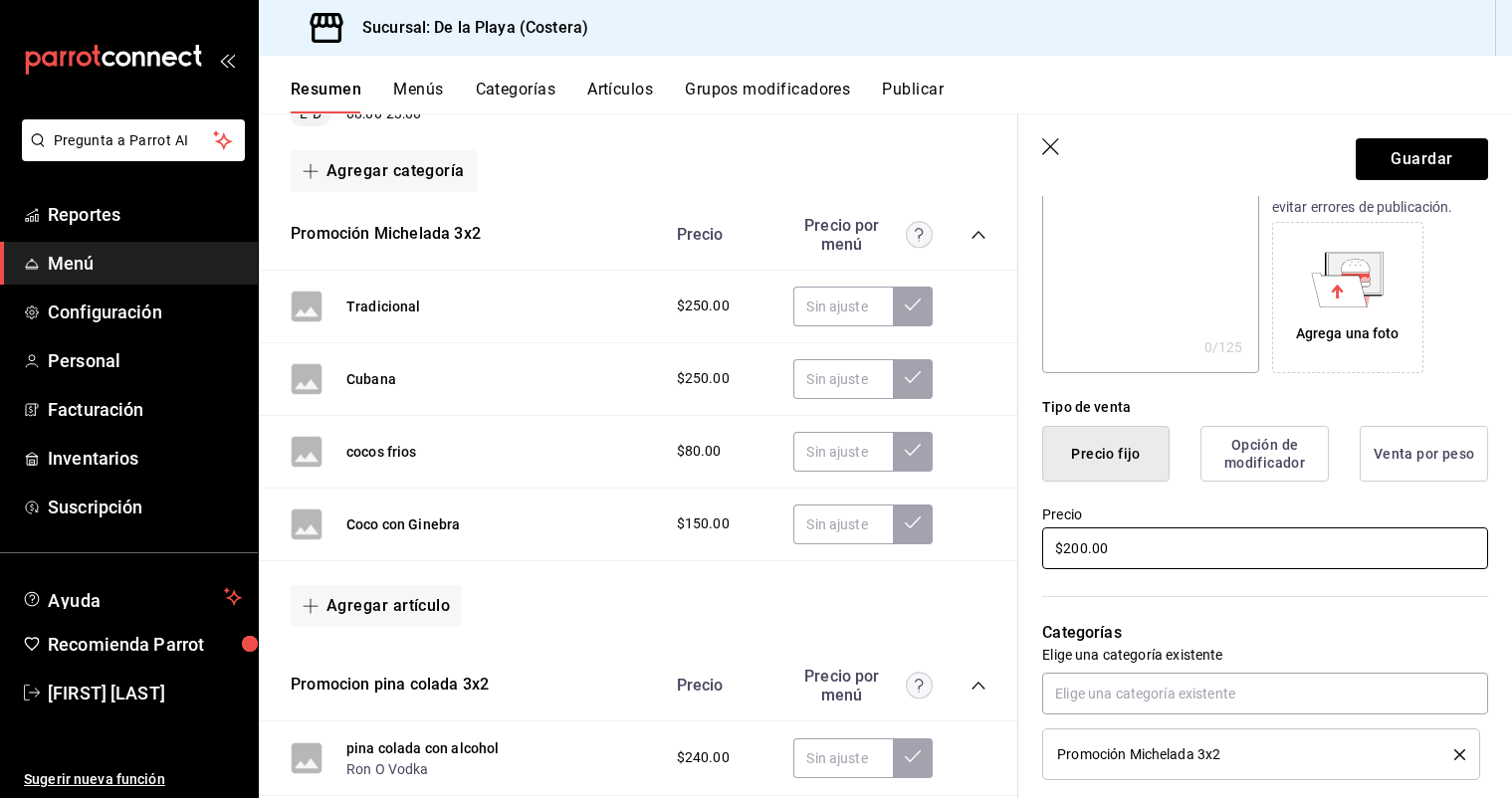 click on "$200.00" at bounding box center (1265, 548) 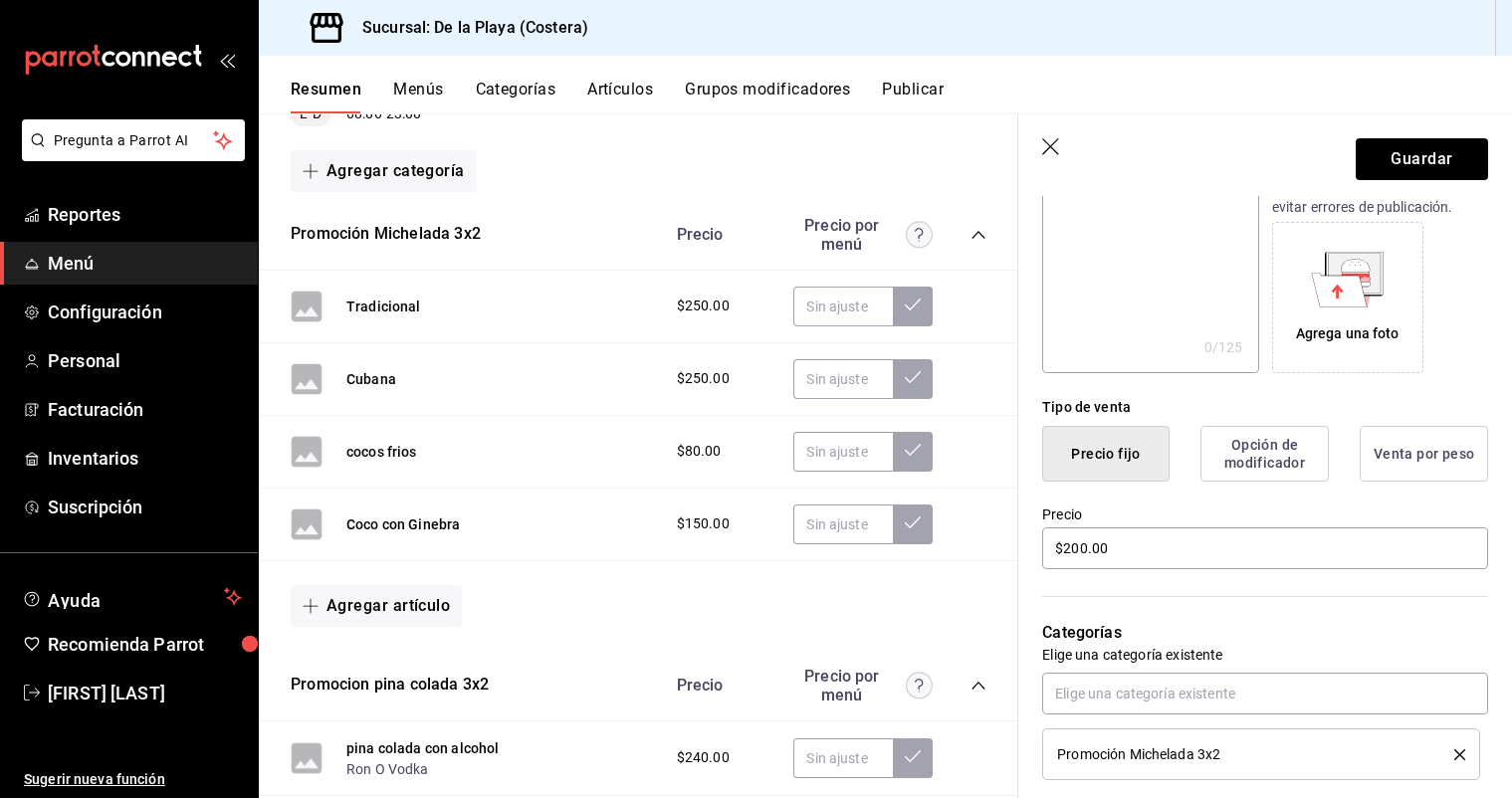 click on "Categorías Elige una categoría existente Promoción Michelada 3x2" at bounding box center [1253, 676] 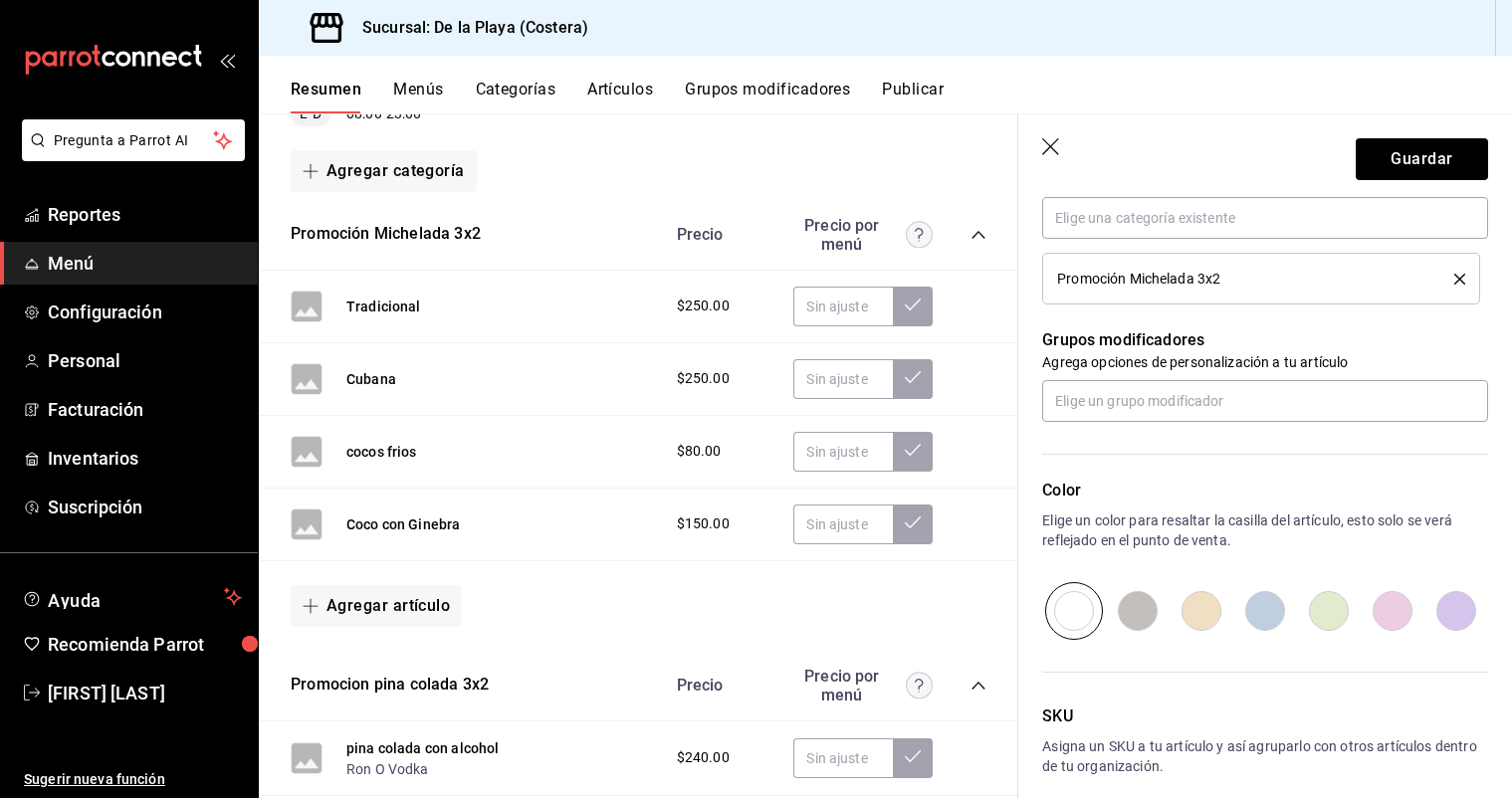 scroll, scrollTop: 772, scrollLeft: 0, axis: vertical 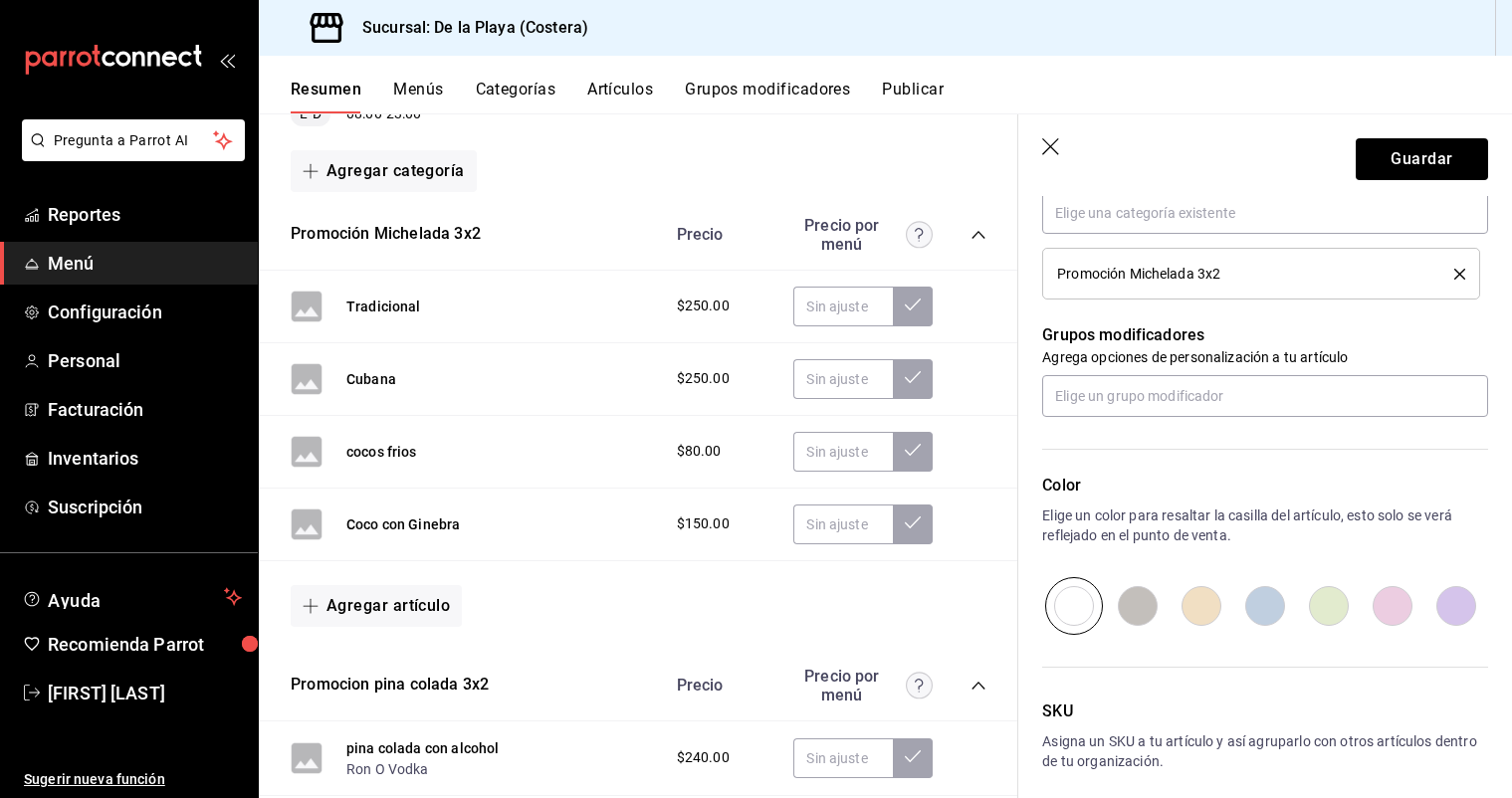 click at bounding box center [1456, 606] 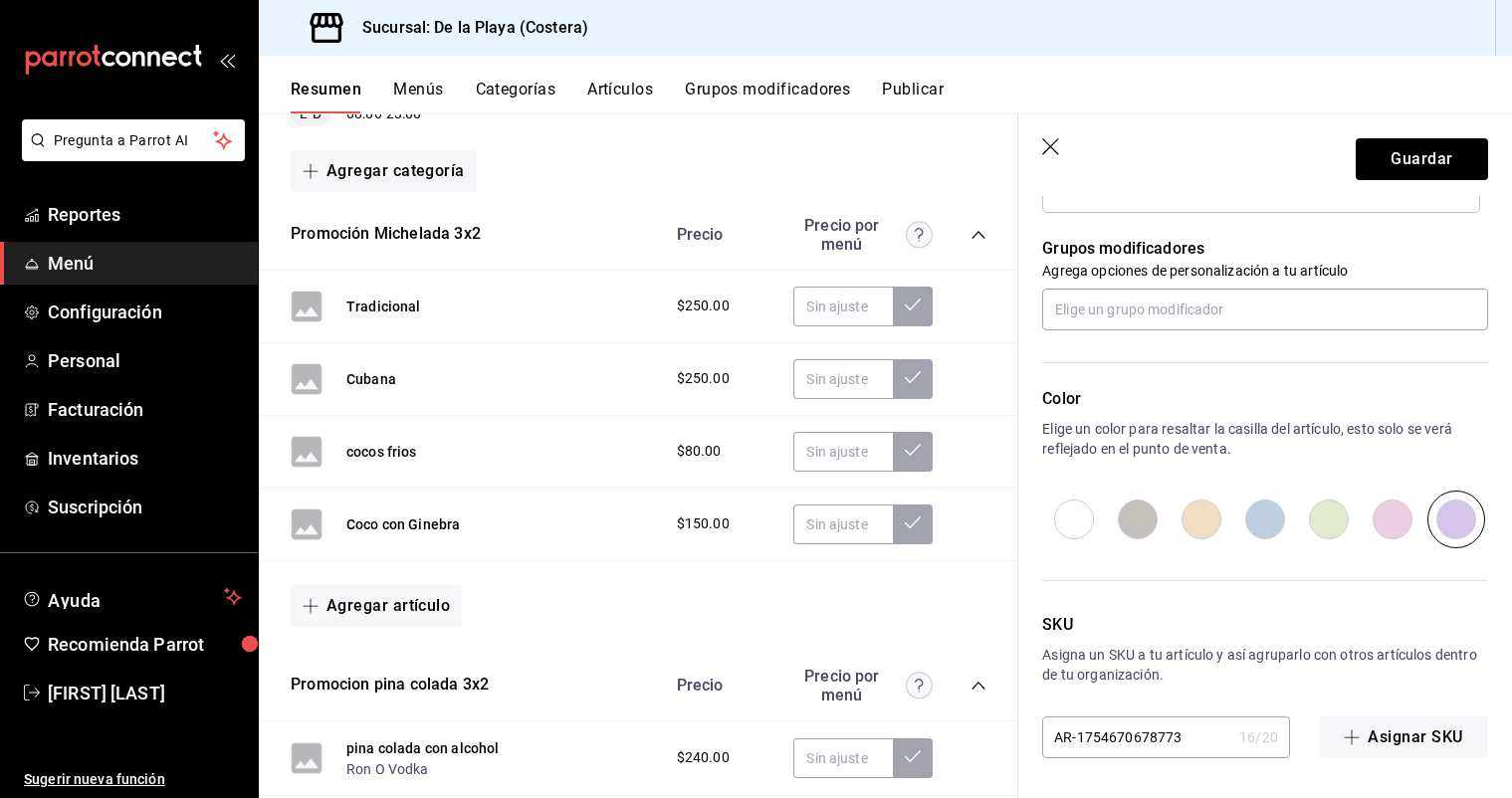 scroll, scrollTop: 859, scrollLeft: 0, axis: vertical 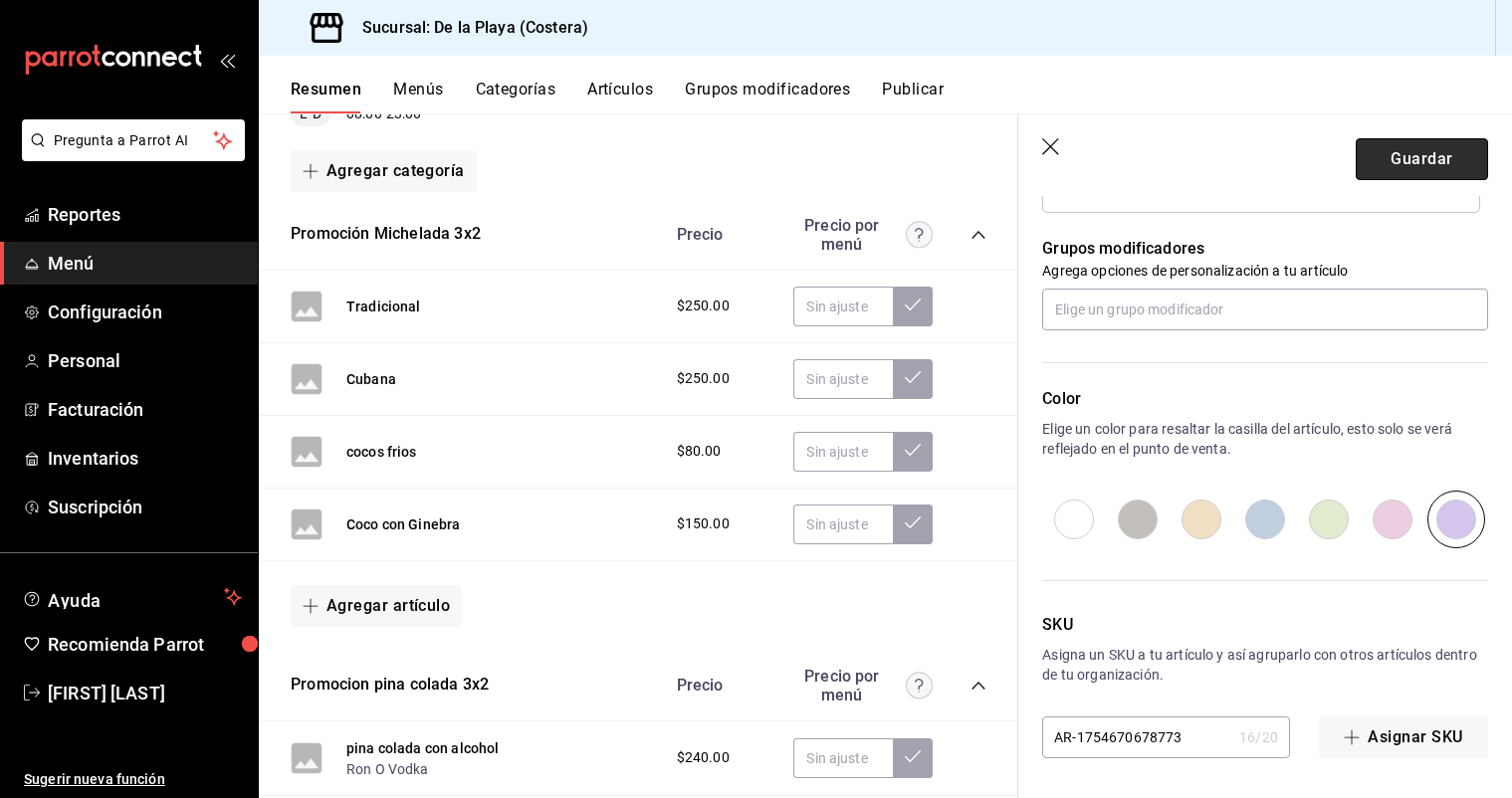 click on "Guardar" at bounding box center (1421, 159) 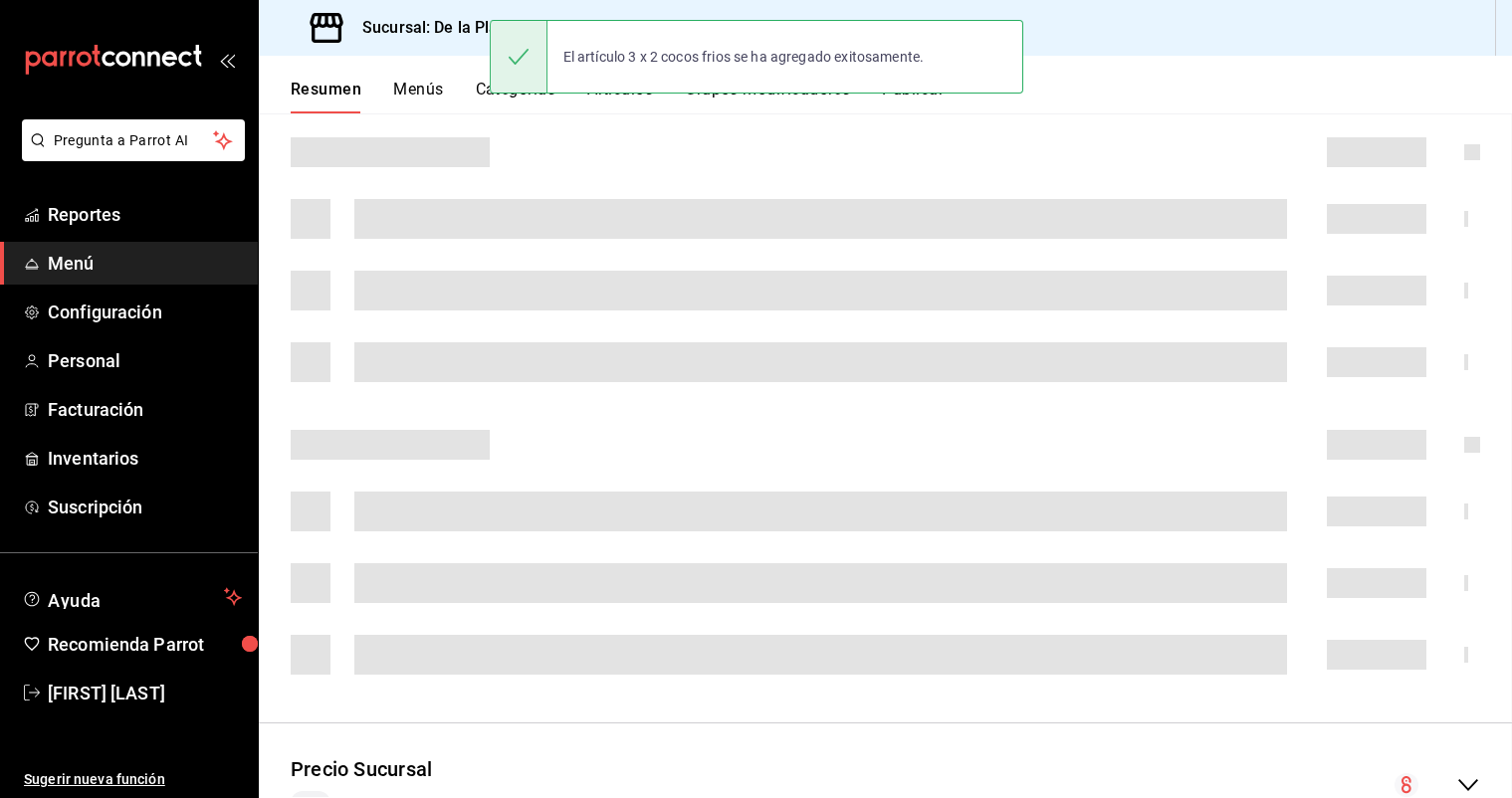 scroll, scrollTop: 0, scrollLeft: 0, axis: both 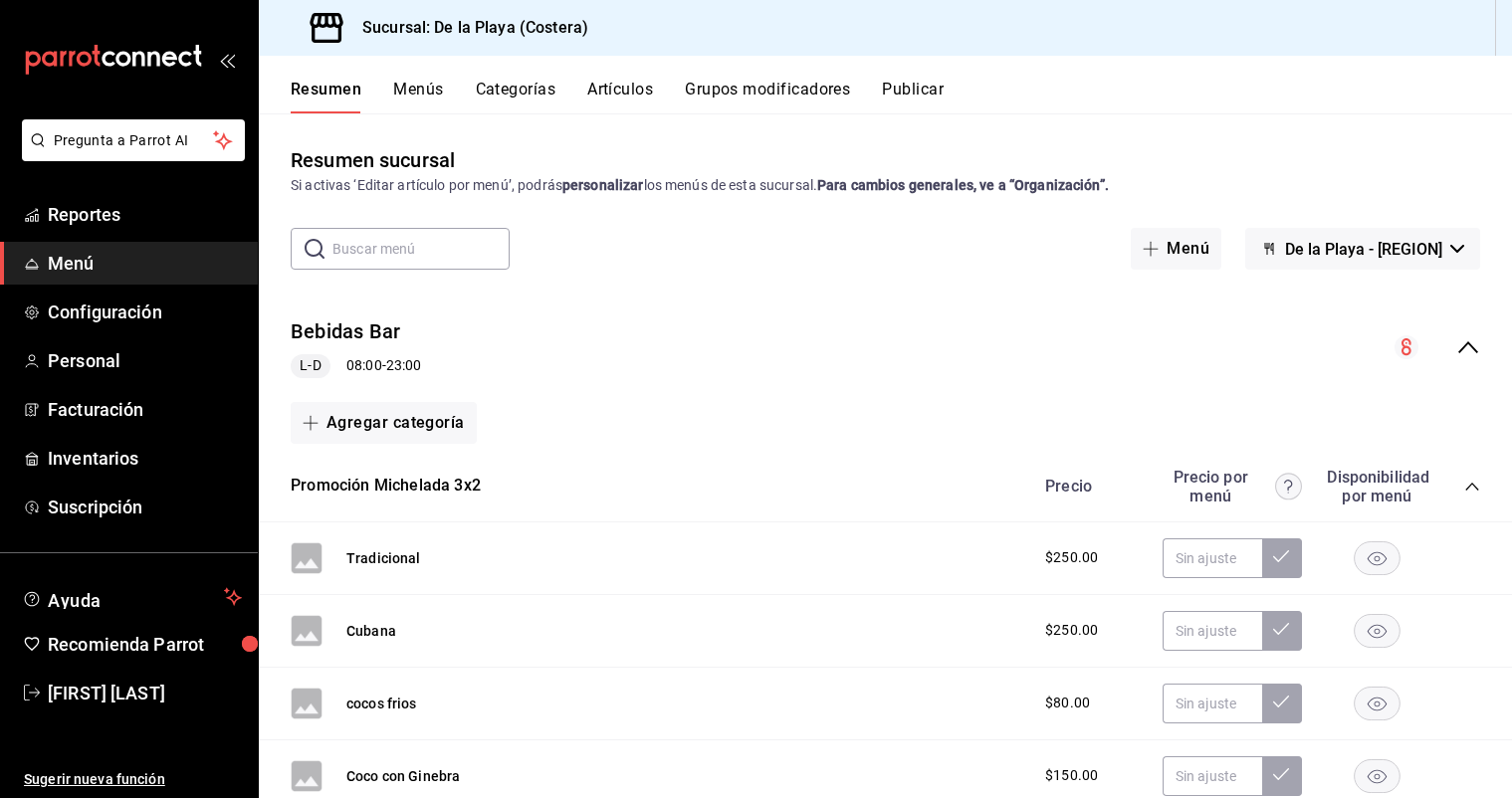 click on "Menú De la Playa - [REGION] Bebidas Bar L-D 08:00  -  23:00 Agregar categoría Promoción Michelada 3x2 Precio Precio por menú   Disponibilidad por menú Tradicional $250.00 Cubana $250.00 cocos frios $80.00 Coco con Ginebra $150.00 3 x 2 cocos frios $200.00 Agregar artículo Promocion pina colada 3x2 Precio Precio por menú   Disponibilidad por menú pina colada con alcohol Ron O Vodka $240.00 pina colada Natural $200.00 Agregar artículo Micheladas 1Ltr Precio Precio por menú   Disponibilidad por menú Agregar artículo Micheladas De Salbores 1 Ltr Precio Precio por menú   Disponibilidad por menú Agregar artículo Micheladas Especiales 1Ltr Precio Precio por menú   Disponibilidad por menú Agregar artículo Tragos Vaso 500Ml Precio Precio por menú   Disponibilidad por menú Agregar artículo Refrescos En Lata Precio   Precio" at bounding box center (885, 471) 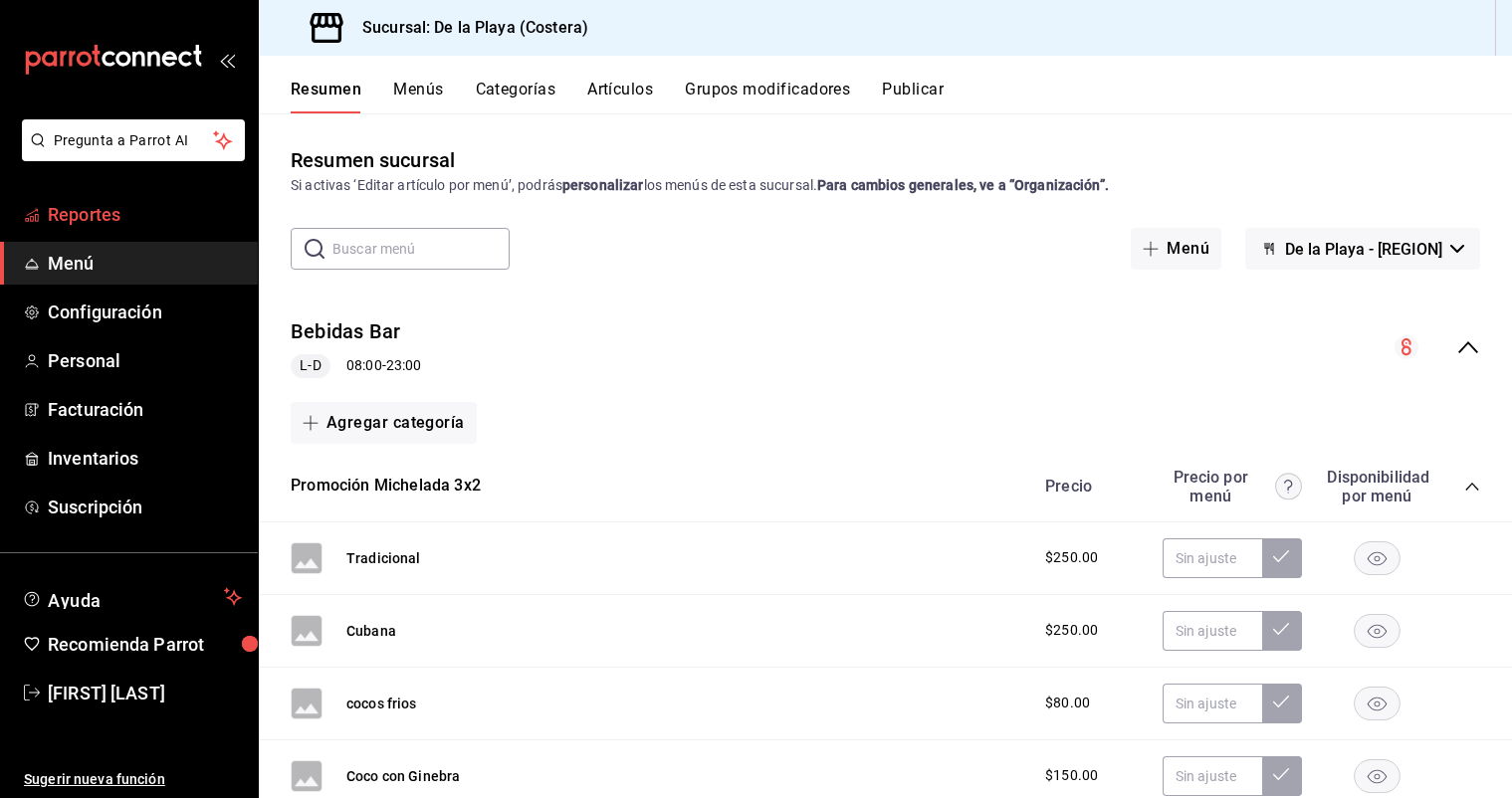 scroll, scrollTop: 0, scrollLeft: 0, axis: both 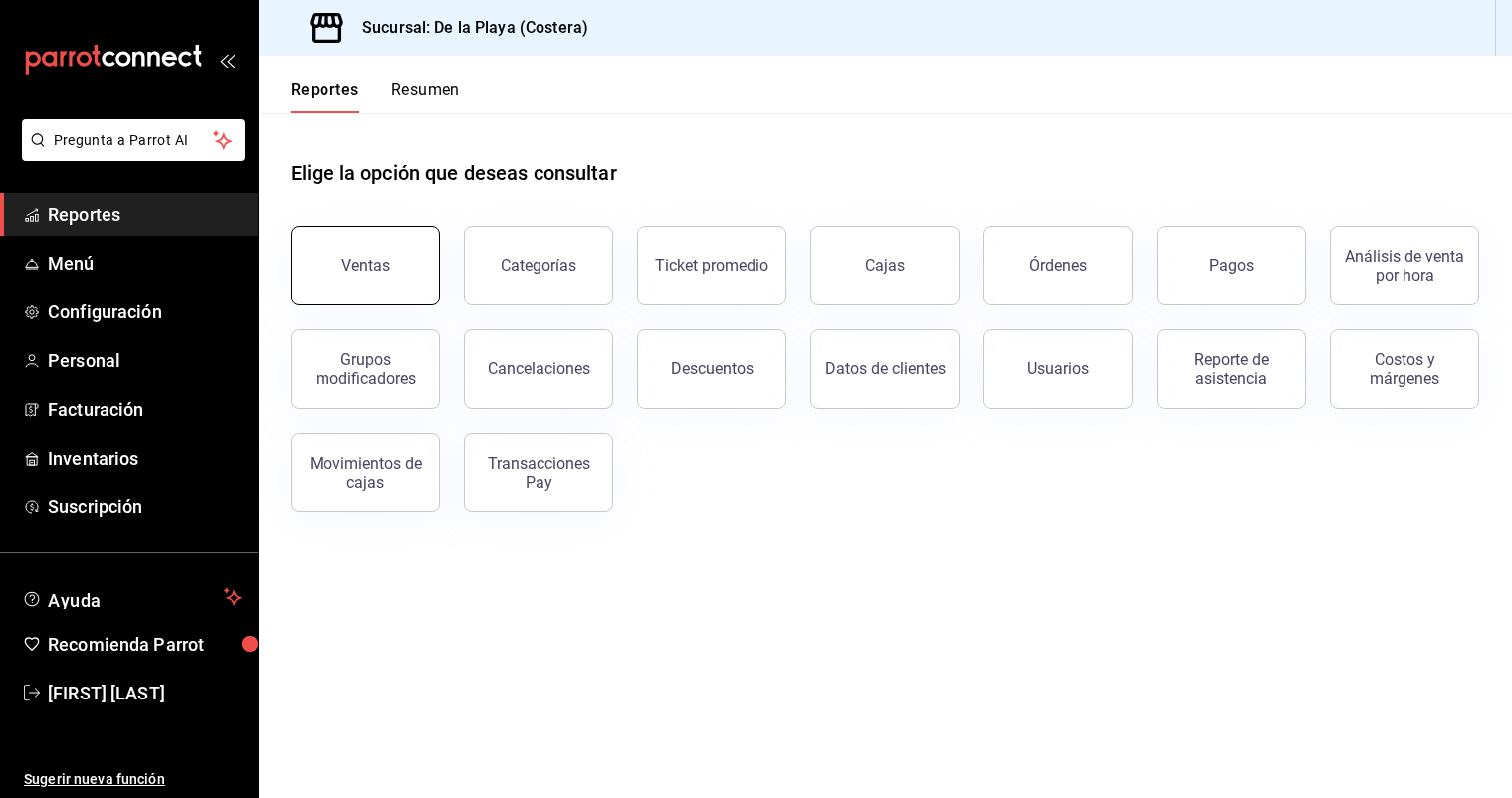 click on "Ventas" at bounding box center [353, 254] 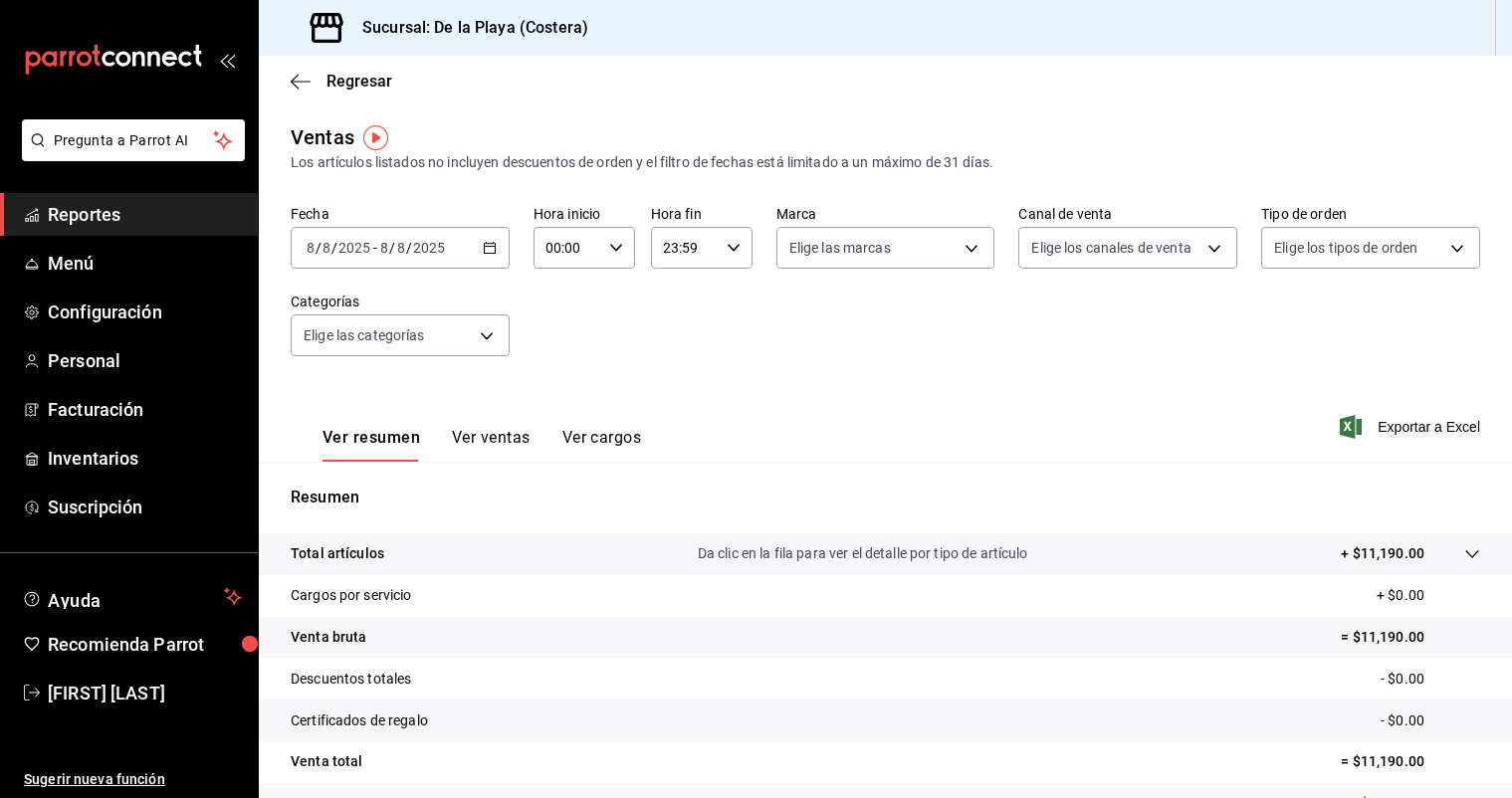 click on "Ver ventas" at bounding box center [491, 445] 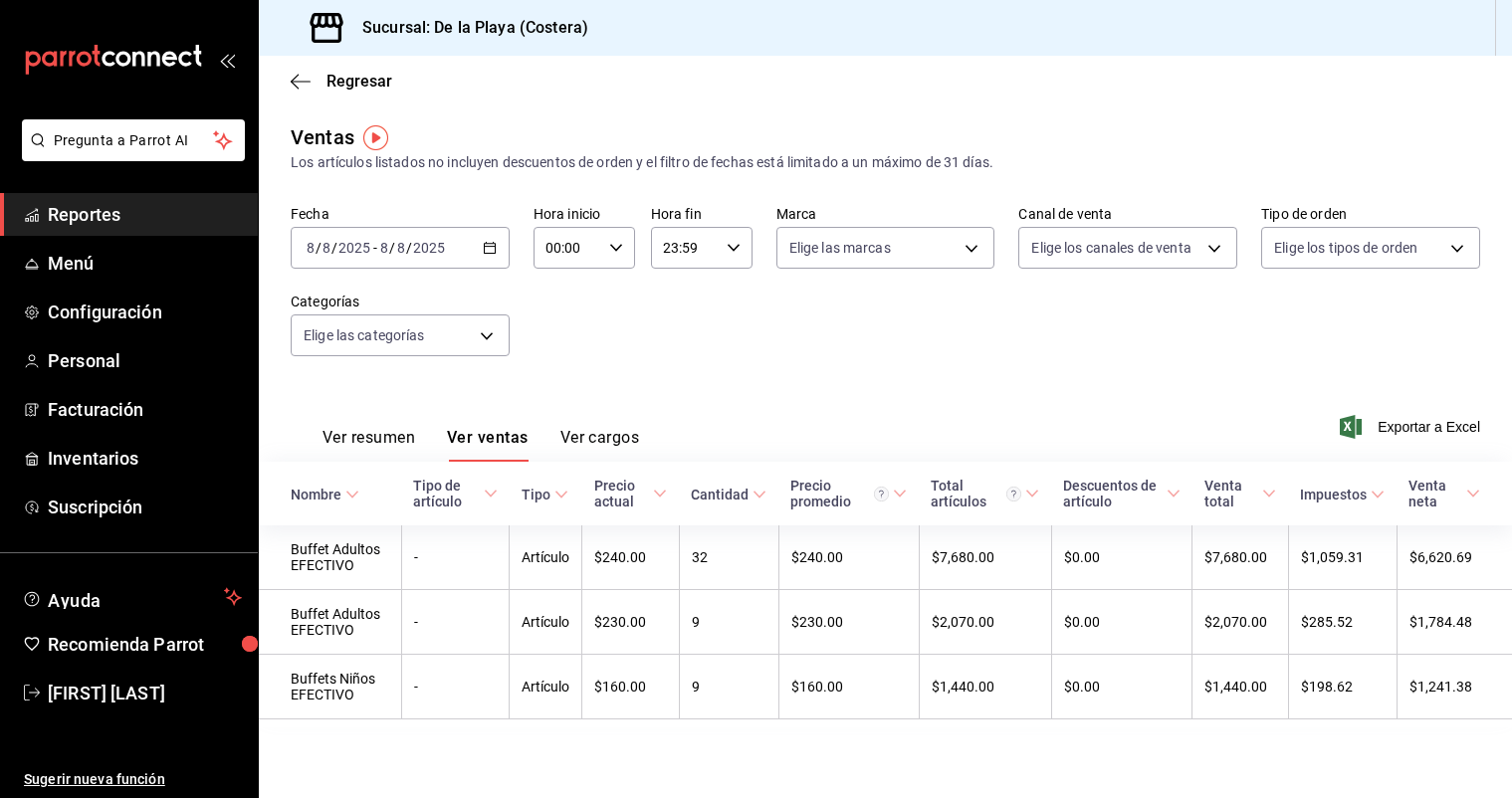 click on "Ver resumen" at bounding box center [368, 445] 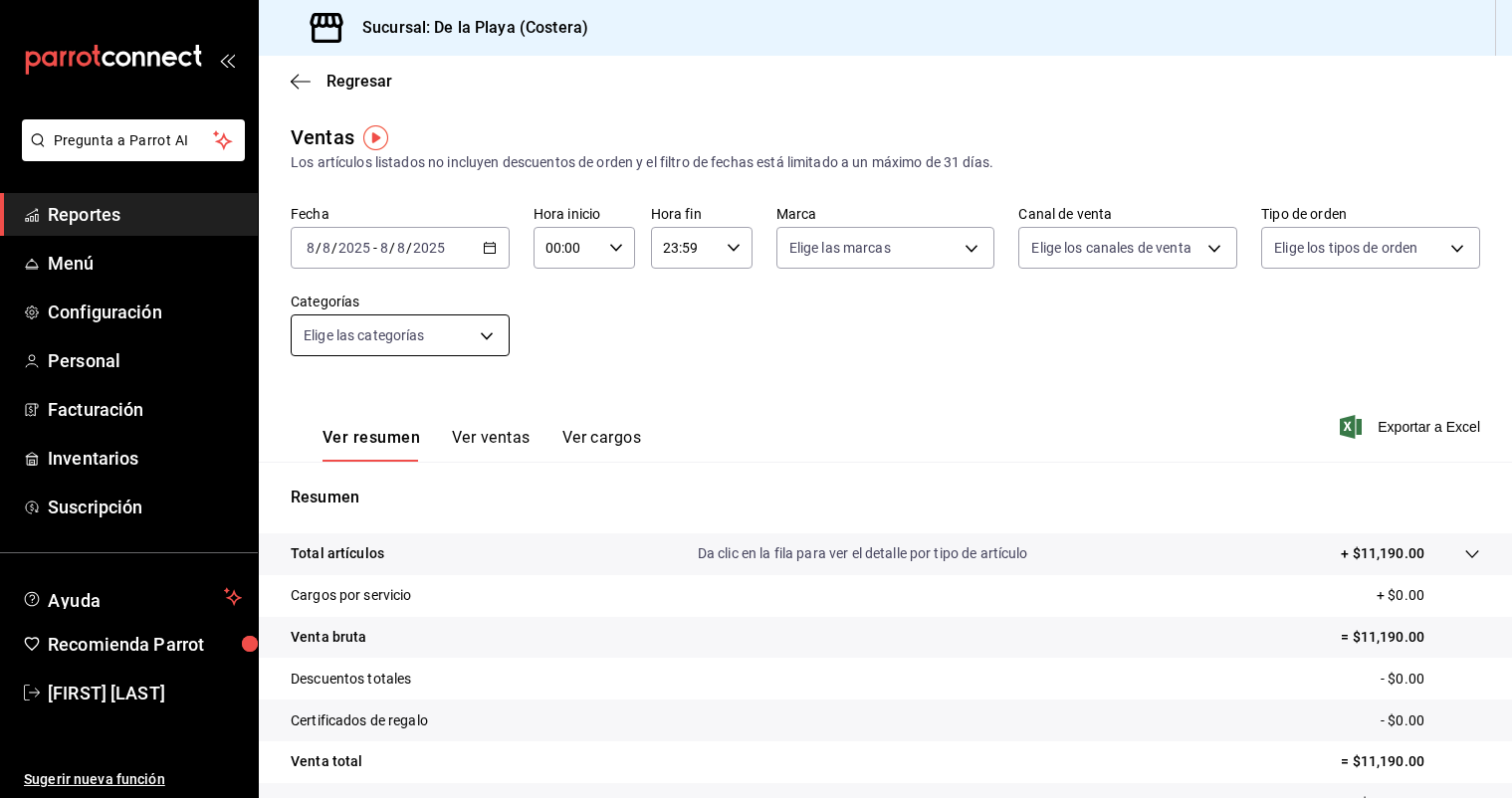 click on "Pregunta a Parrot AI Reportes   Menú   Configuración   Personal   Facturación   Inventarios   Suscripción   Ayuda Recomienda Parrot   [FIRST] [LAST]   Sugerir nueva función   Sucursal: De la Playa ([REGION]) Regresar Ventas Los artículos listados no incluyen descuentos de orden y el filtro de fechas está limitado a un máximo de 31 días. Fecha 2025-08-08 8 / 8 / 2025 - 2025-08-08 8 / 8 / 2025 Hora inicio 00:00 Hora inicio Hora fin 23:59 Hora fin Marca Elige las marcas Canal de venta Elige los canales de venta Tipo de orden Elige los tipos de orden Categorías Elige las categorías Ver resumen Ver ventas Ver cargos Exportar a Excel Resumen Total artículos Da clic en la fila para ver el detalle por tipo de artículo + $11,190.00 Cargos por servicio + $0.00 Venta bruta = $11,190.00 Descuentos totales - $0.00 Certificados de regalo - $0.00 Venta total = $11,190.00 Impuestos - $1,543.45 Venta neta = $9,646.55 GANA 1 MES GRATIS EN TU SUSCRIPCIÓN AQUÍ Ver video tutorial Ir a video Pregunta a Parrot AI" at bounding box center [756, 399] 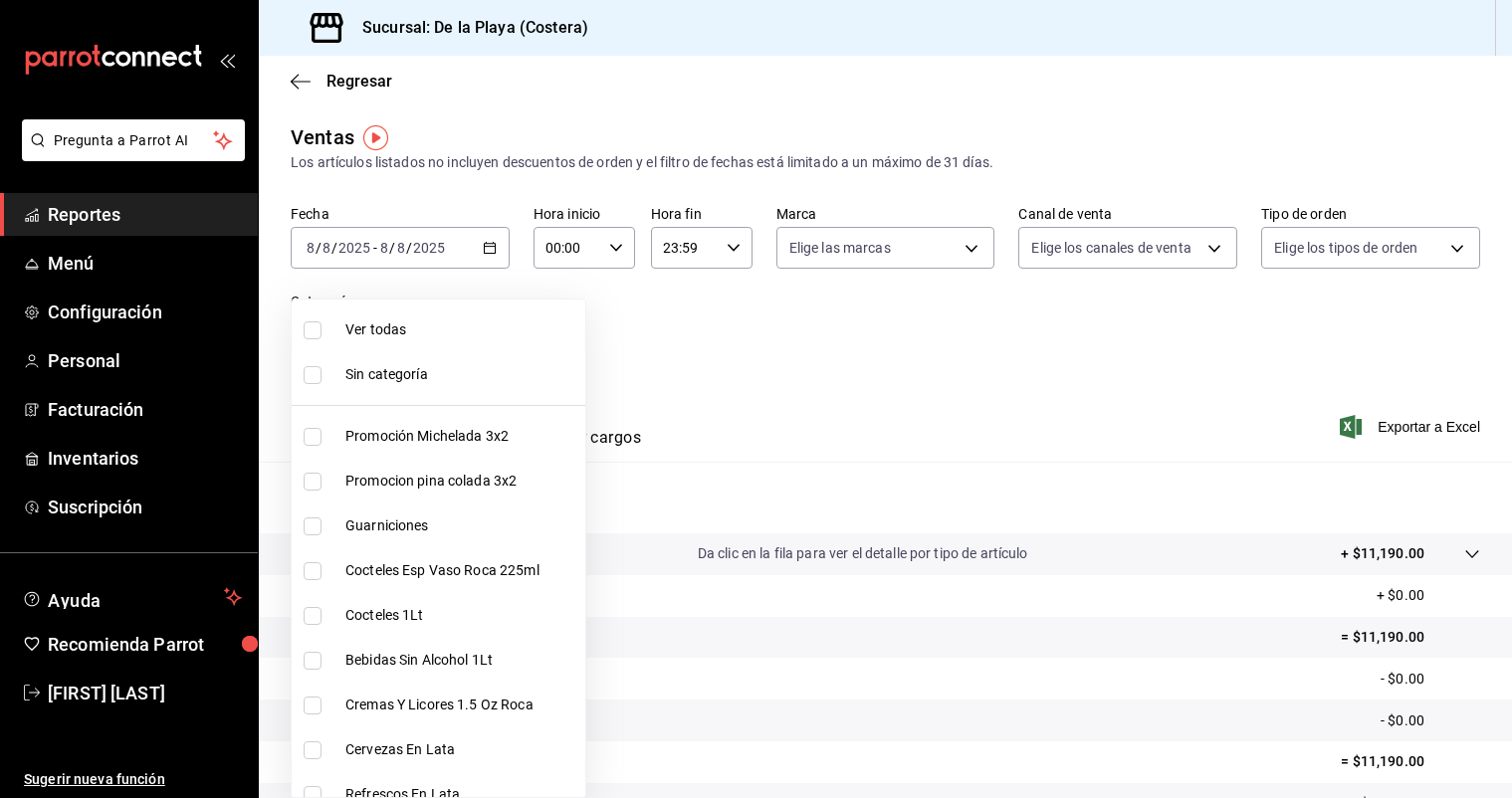 click at bounding box center [313, 330] 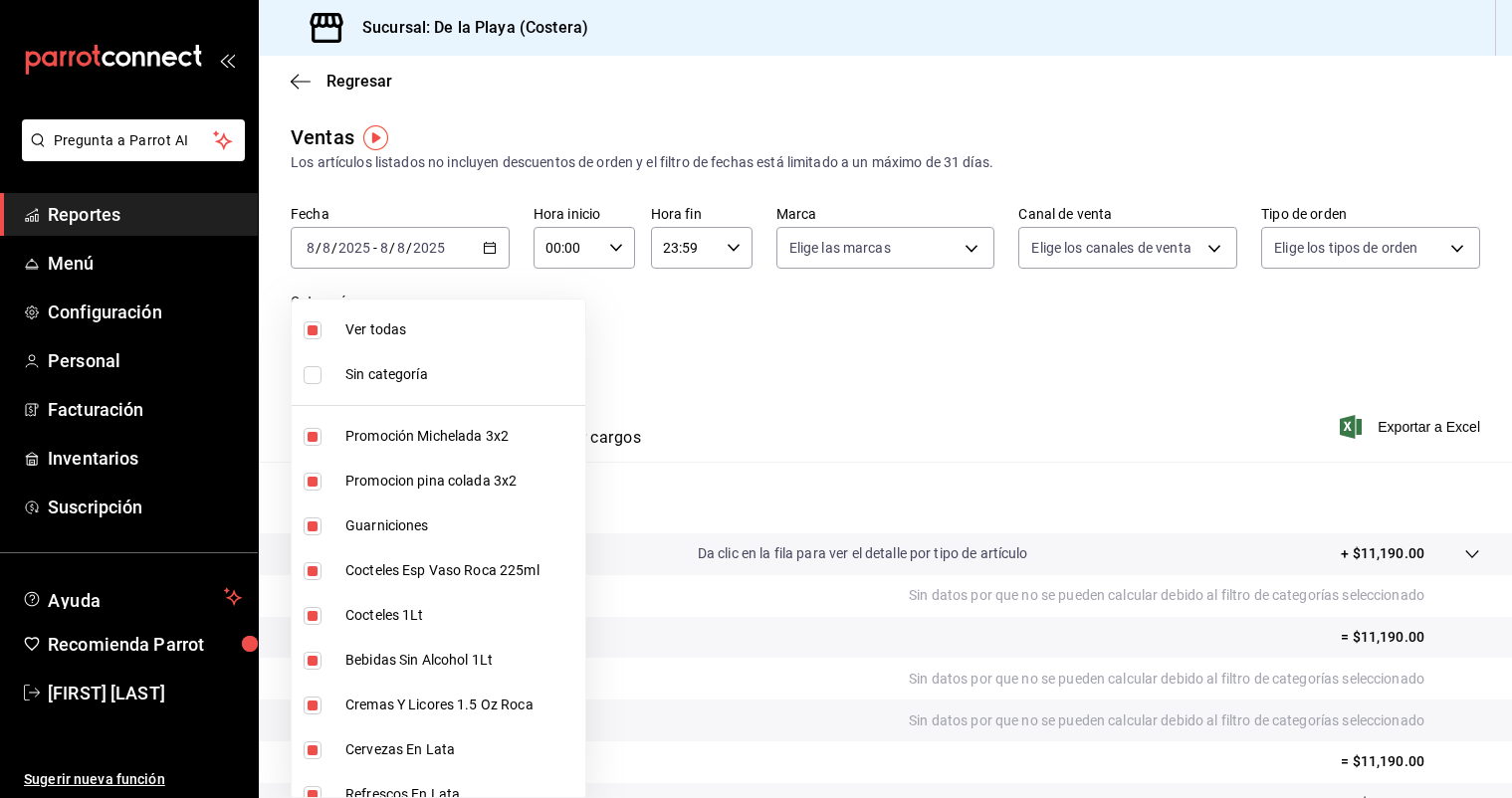 click at bounding box center (756, 399) 